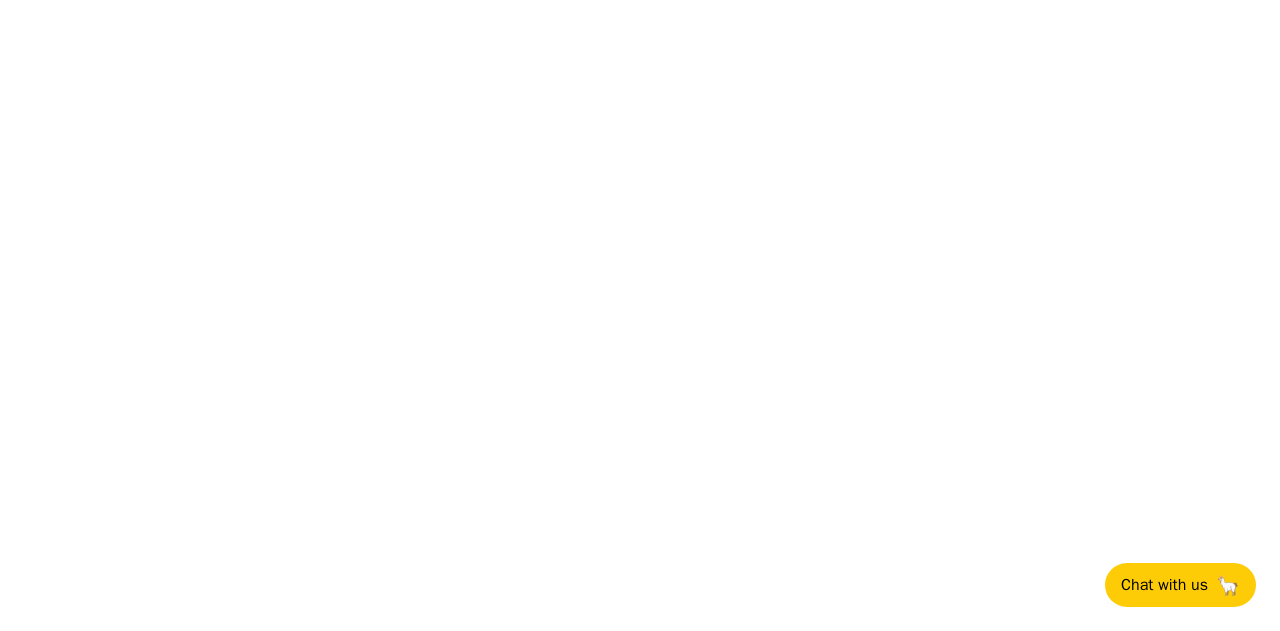 scroll, scrollTop: 0, scrollLeft: 0, axis: both 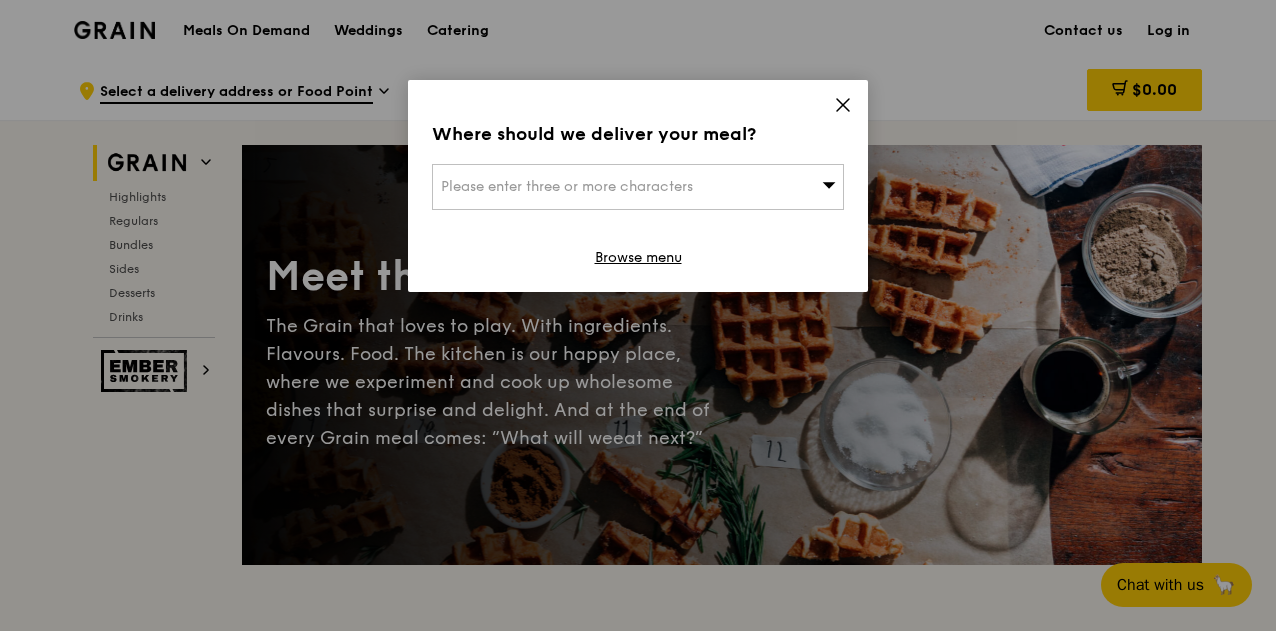 click 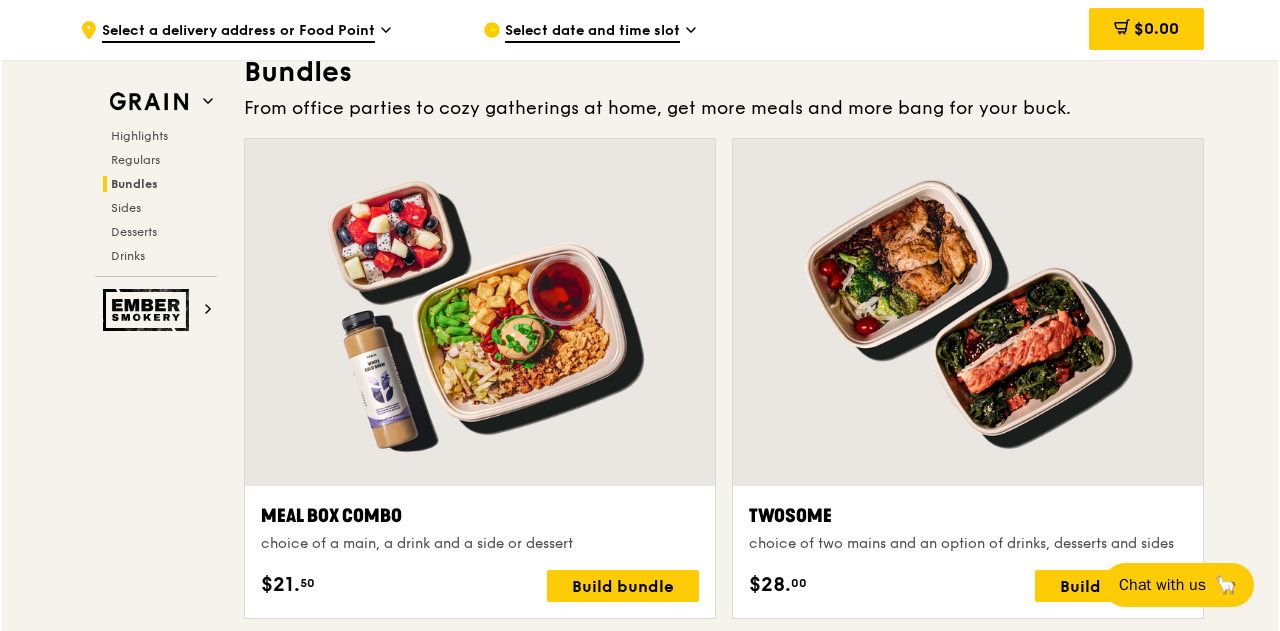 scroll, scrollTop: 2859, scrollLeft: 0, axis: vertical 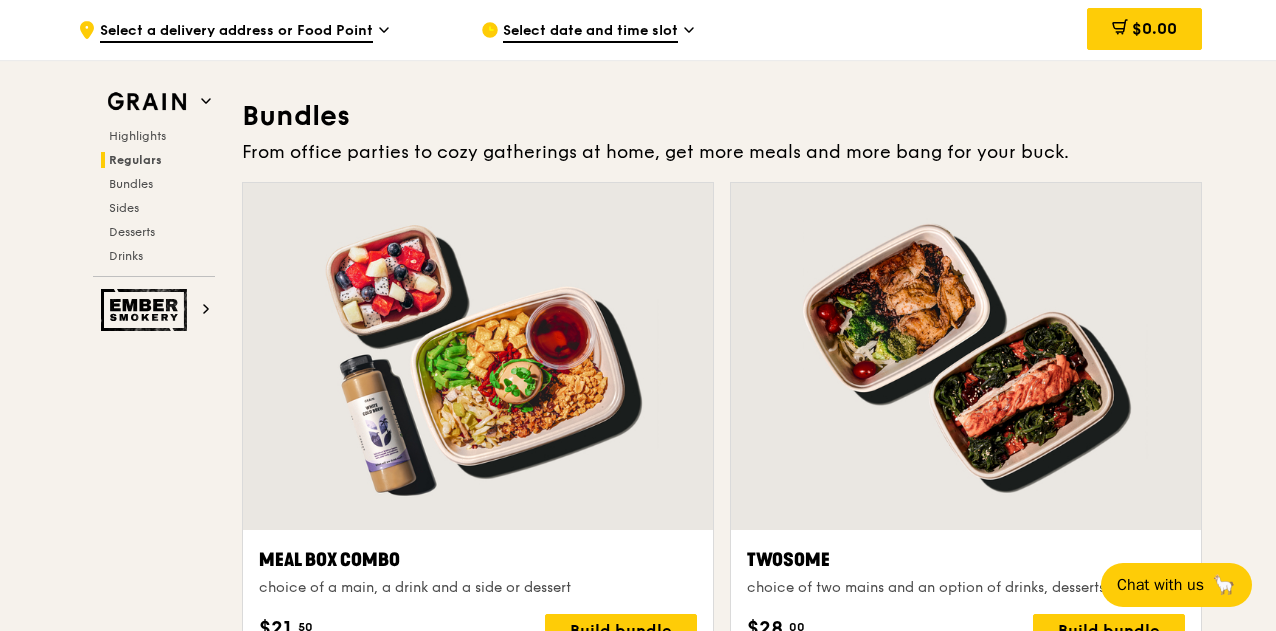click at bounding box center (966, 356) 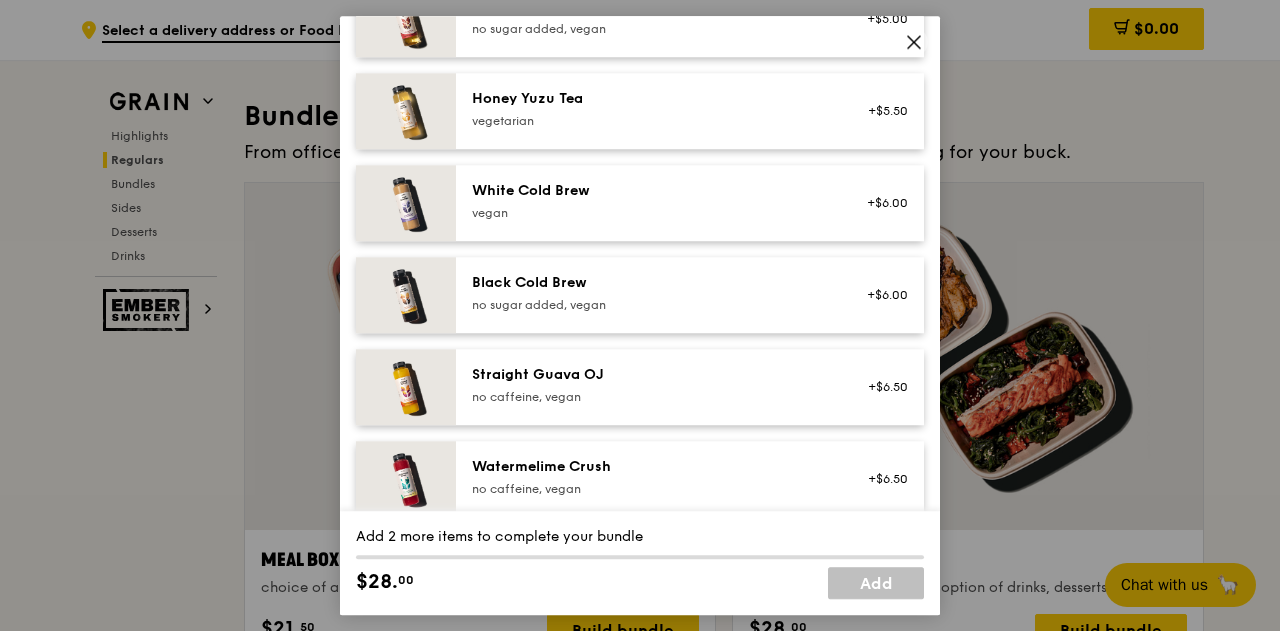 scroll, scrollTop: 2488, scrollLeft: 0, axis: vertical 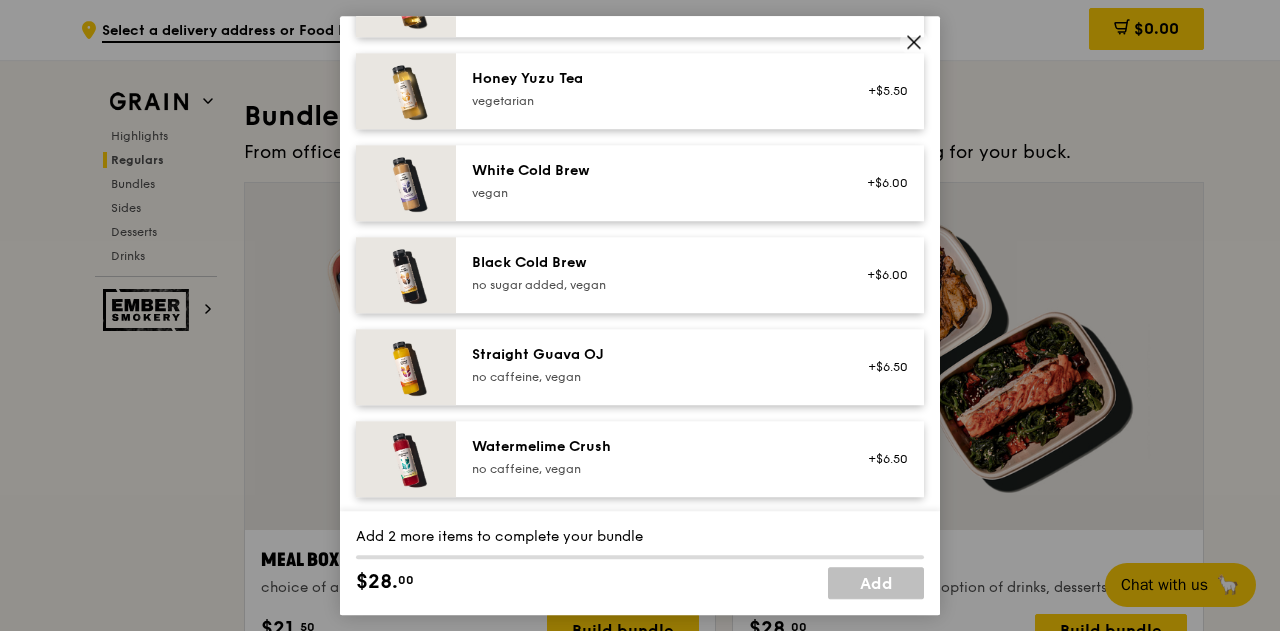 click on "Mains
Choose 2 items (0/2)
Grain's Curry Chicken Stew (and buns)
spicy, contains allium, dairy, egg, soy, wheat
Assam Spiced Fish Curry
pescatarian, spicy, contains allium, egg, nuts, shellfish, soy, wheat
Thai Fiesta Salad
low carb, vegan, spicy
+$0.50
Basil Thunder Tea Rice
vegetarian, contains allium, barley, egg, nuts, soy, wheat
Grilled Farm Fresh Chicken
high protein, contains allium, dairy, nuts, soy
Honey Duo Mustard Chicken
high protein, contains allium, soy, wheat
+$0.50
Ayam Kampung Masak Merah
high protein, spicy, contains allium, shellfish, soy, wheat
+$0.50
Mentai Mayonnaise Aburi Salmon
pescatarian, contains egg, soy, wheat
+$5.00
Impossible Ground Beef Hamburg with Japanese Curry
vegan, contains allium, soy, wheat" at bounding box center (640, -878) 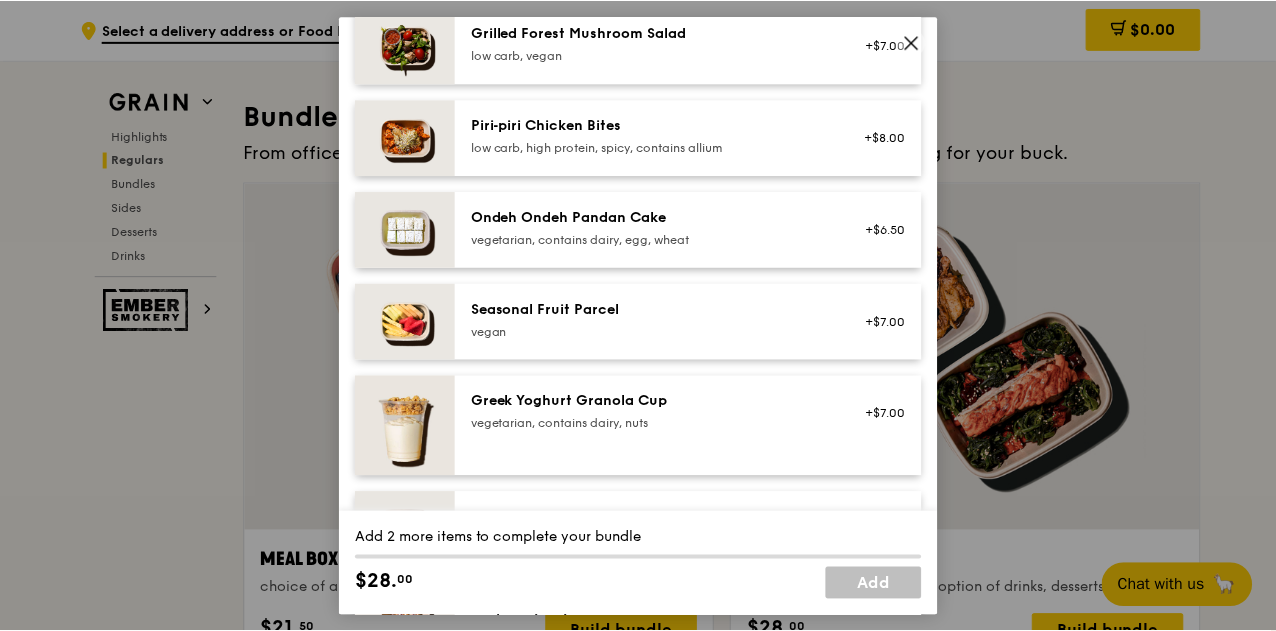 scroll, scrollTop: 1420, scrollLeft: 0, axis: vertical 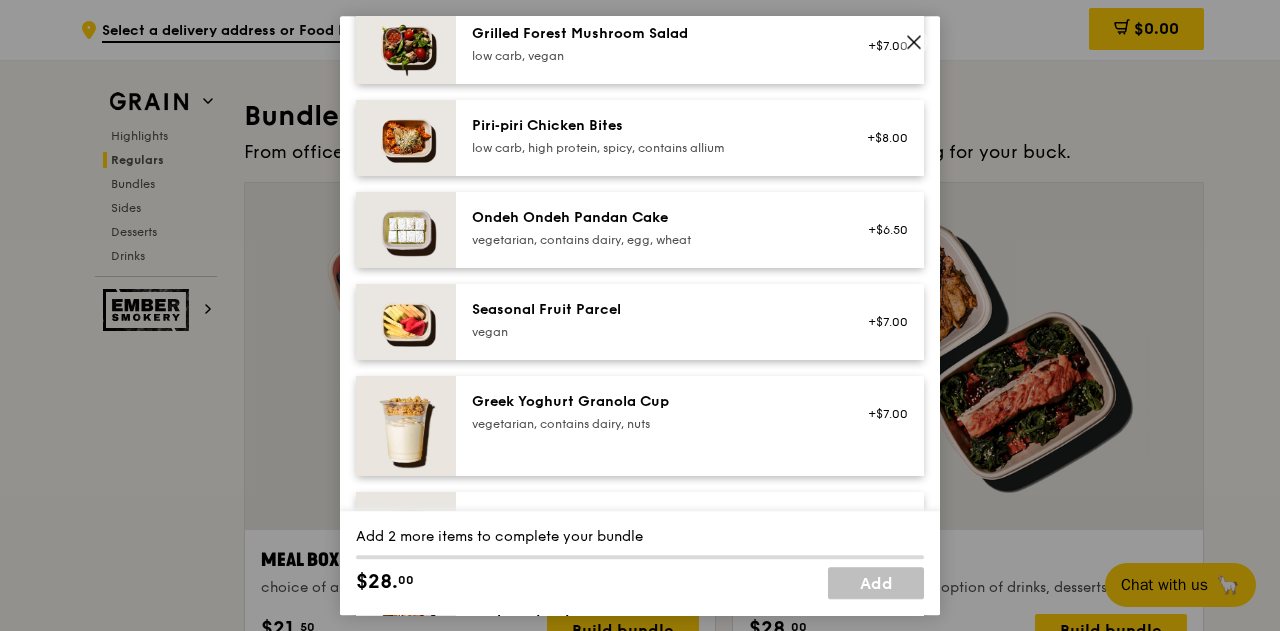 click at bounding box center (914, 45) 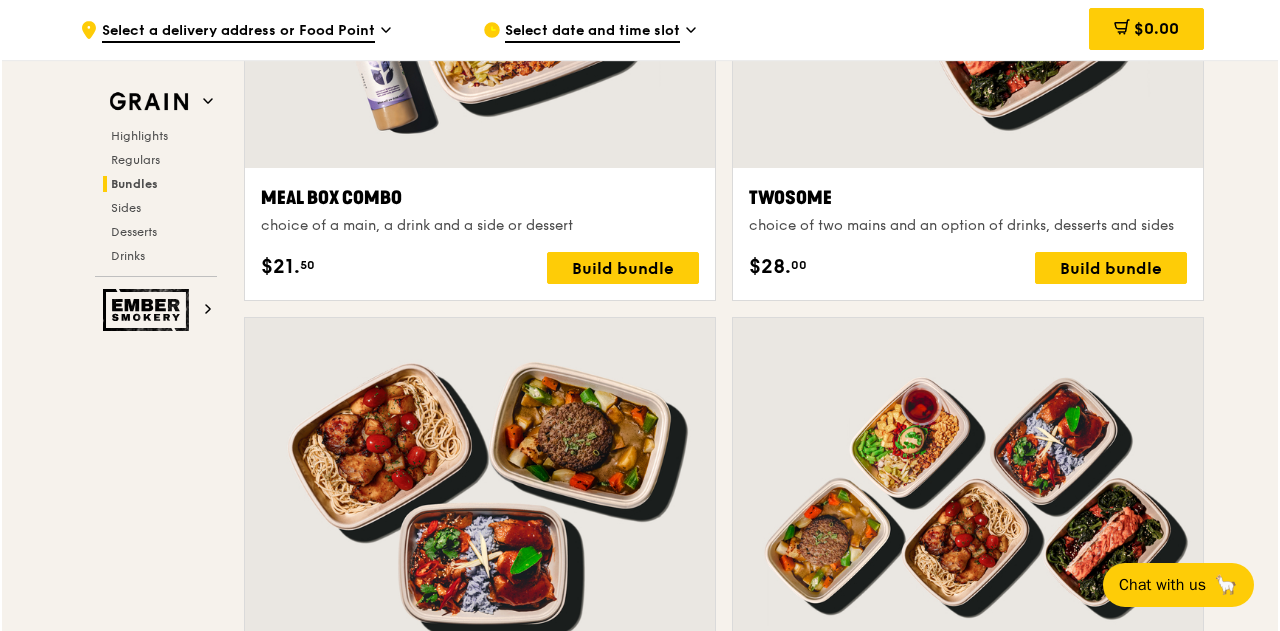 scroll, scrollTop: 3224, scrollLeft: 0, axis: vertical 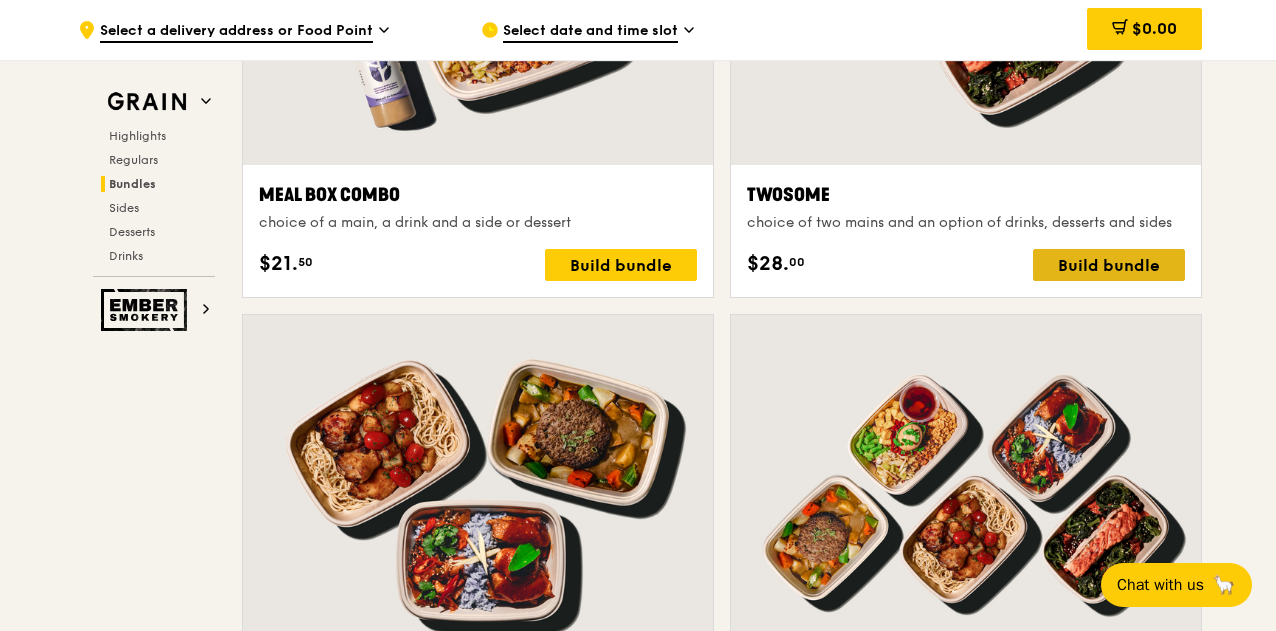 click on "Build bundle" at bounding box center [1109, 265] 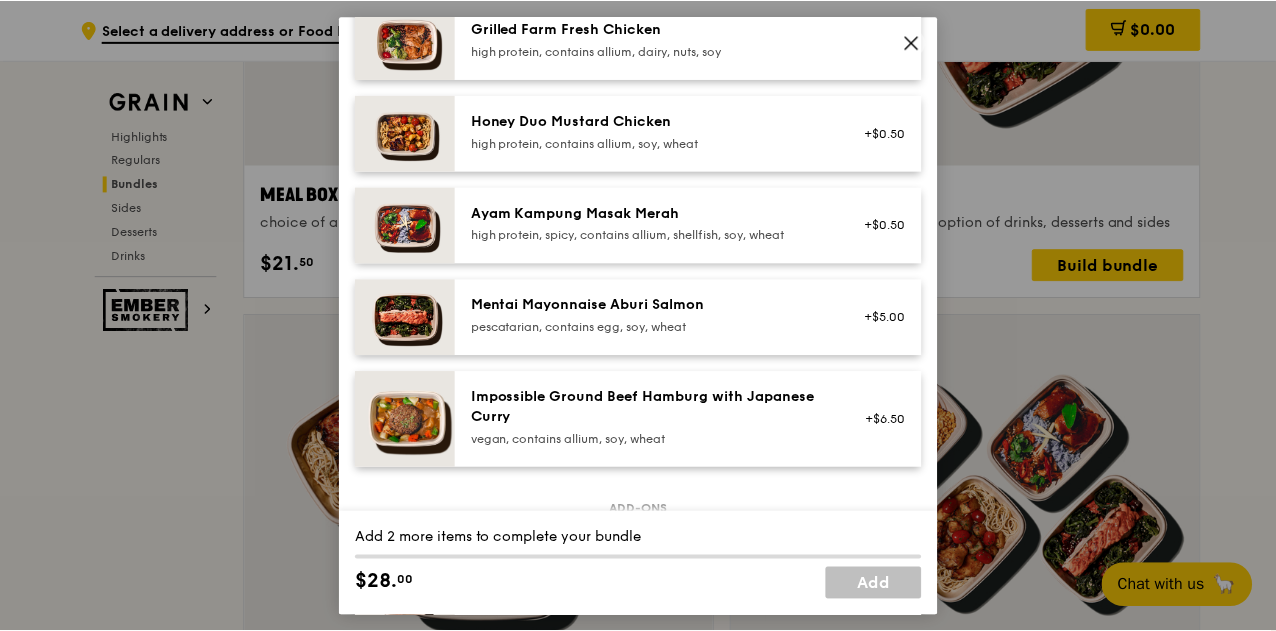 scroll, scrollTop: 591, scrollLeft: 0, axis: vertical 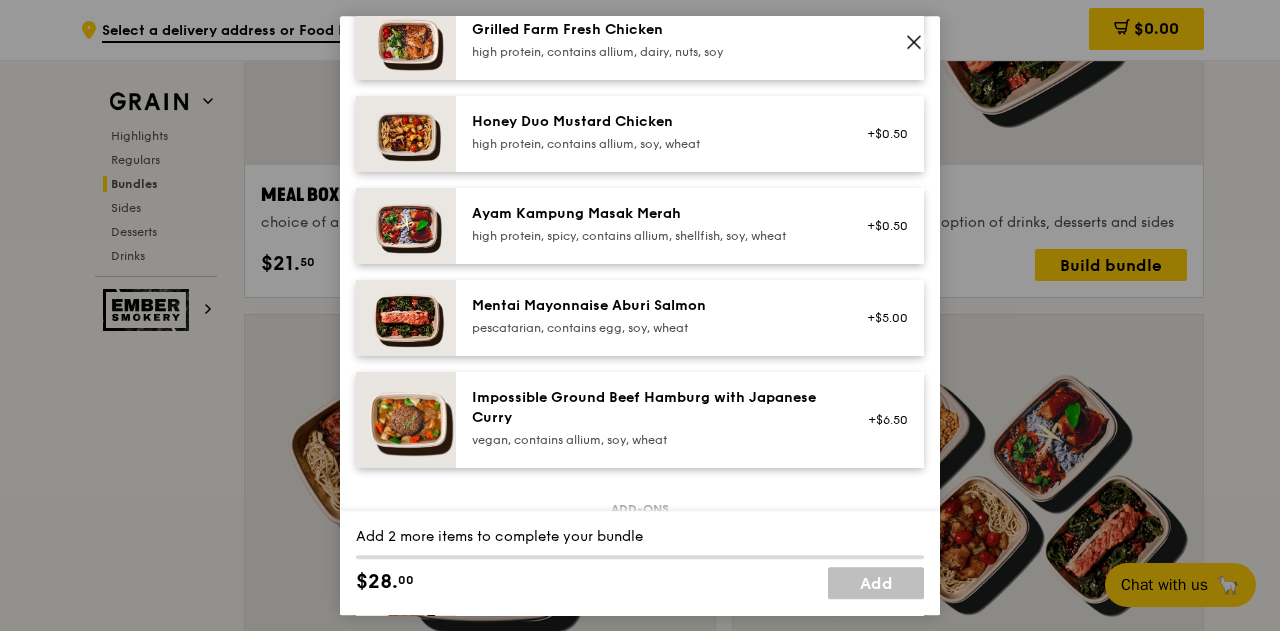 click on "high protein, contains allium, soy, wheat" at bounding box center (651, 144) 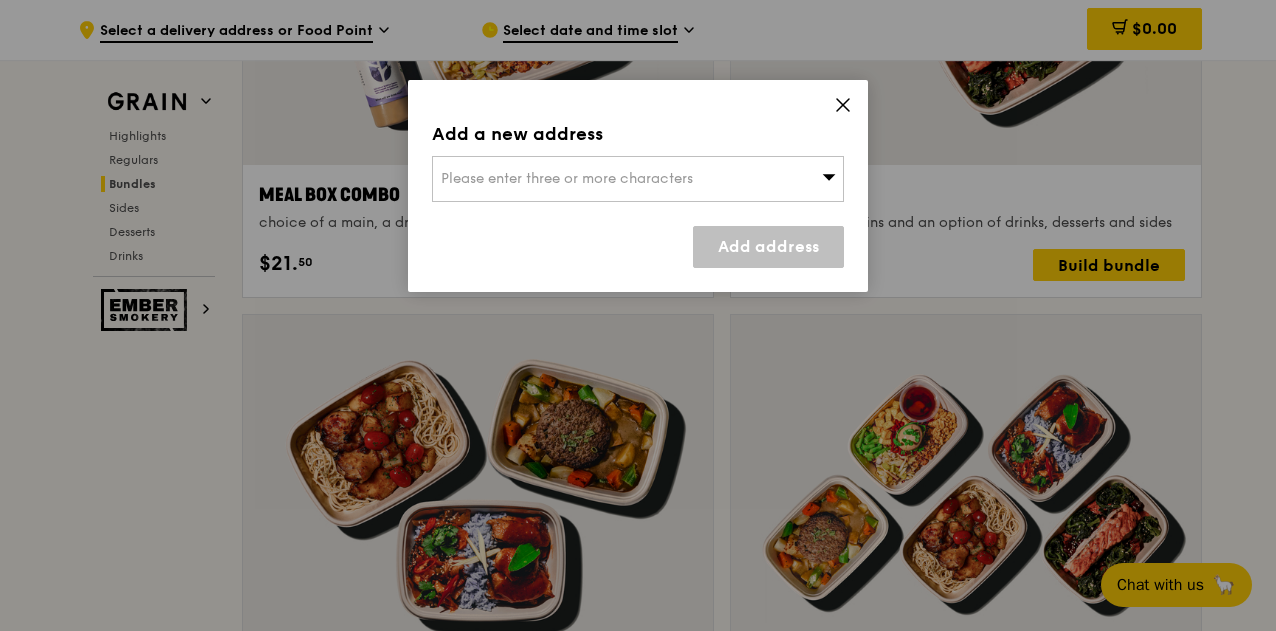 click on "Please enter three or more characters" at bounding box center (567, 178) 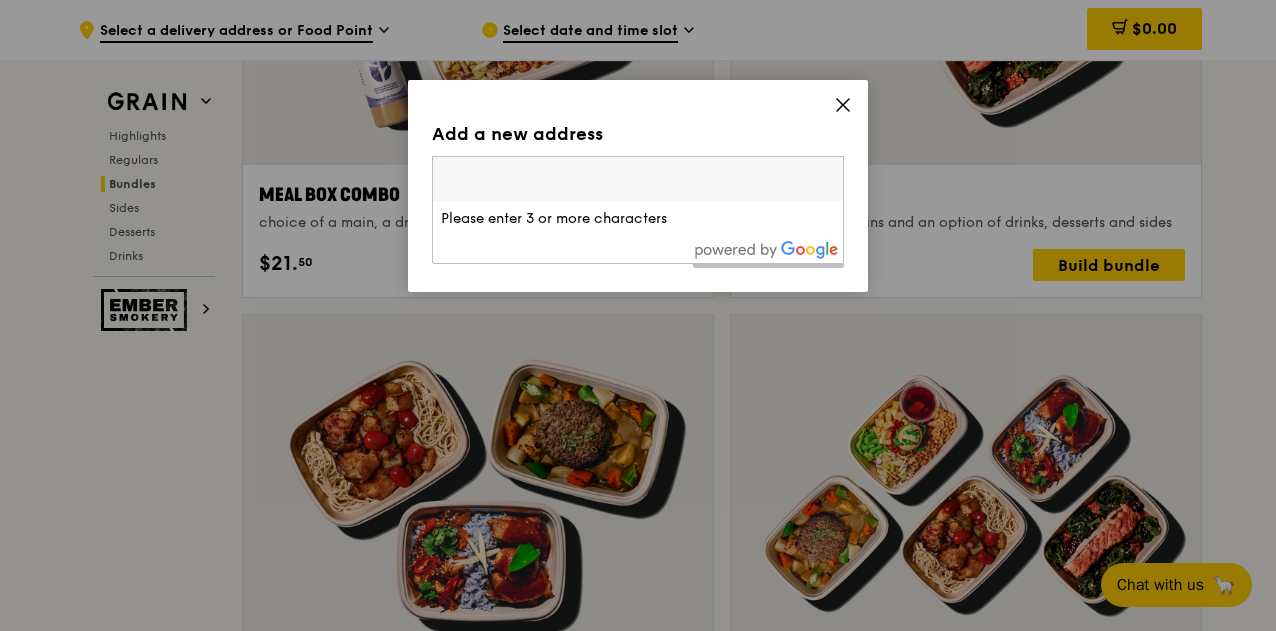 click on "Add a new address
Please enter three or more characters
Please enter 3 or more characters
Add address" at bounding box center (638, 186) 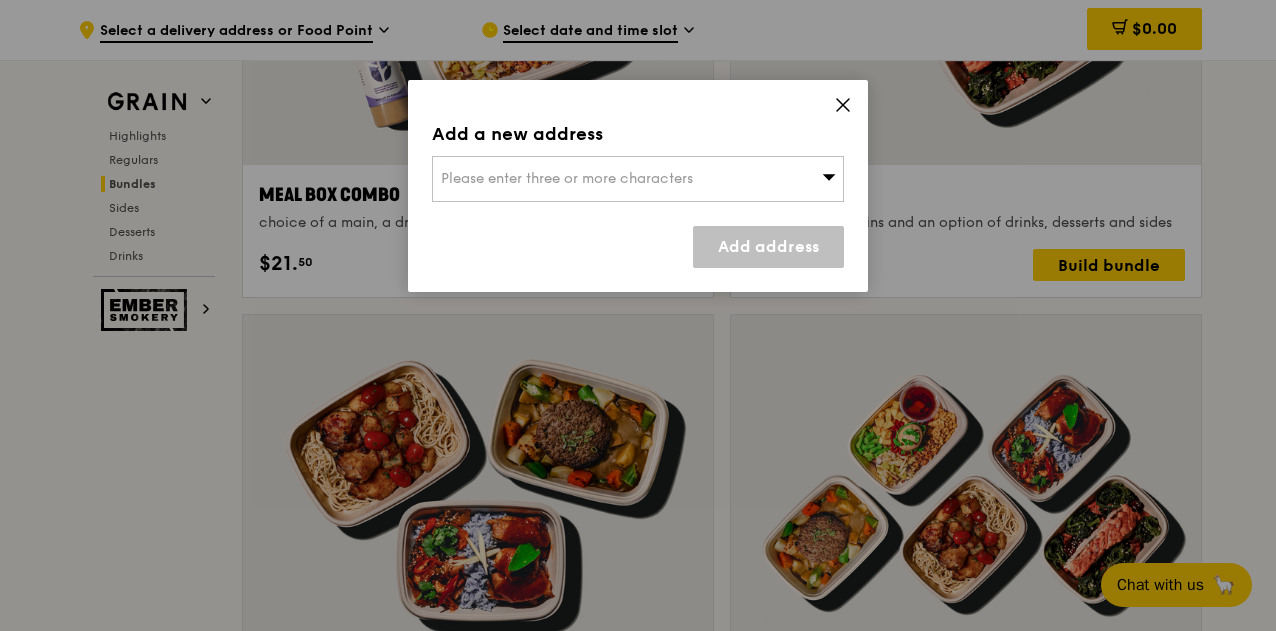 click 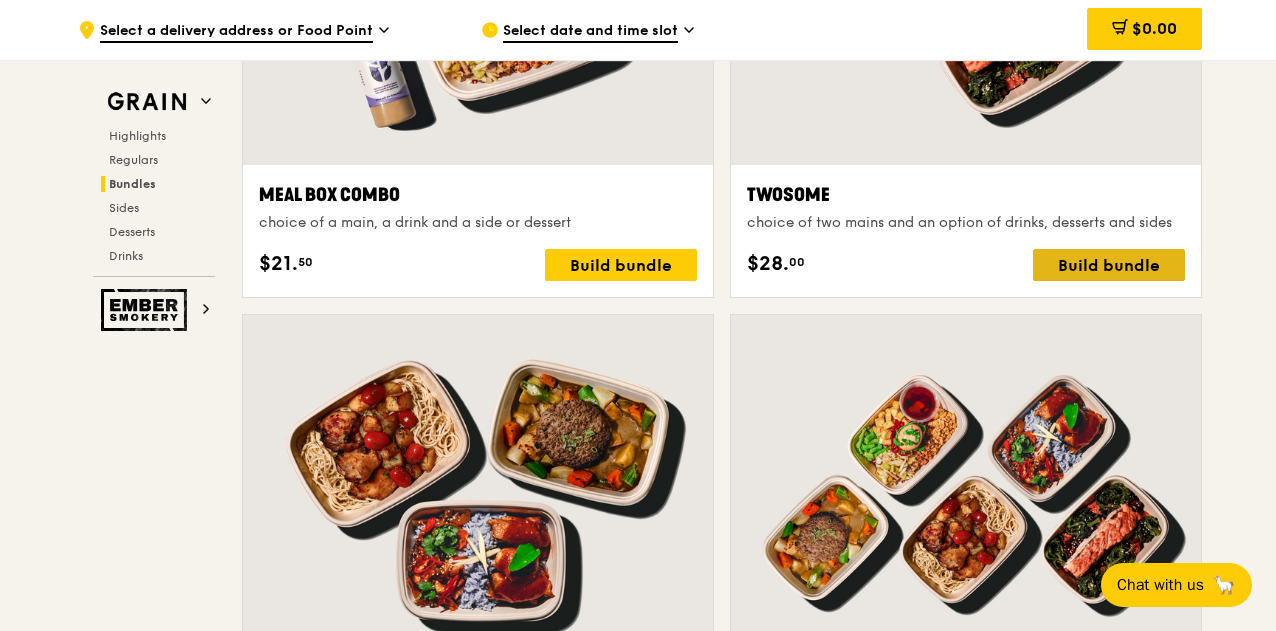 click on "Build bundle" at bounding box center (1109, 265) 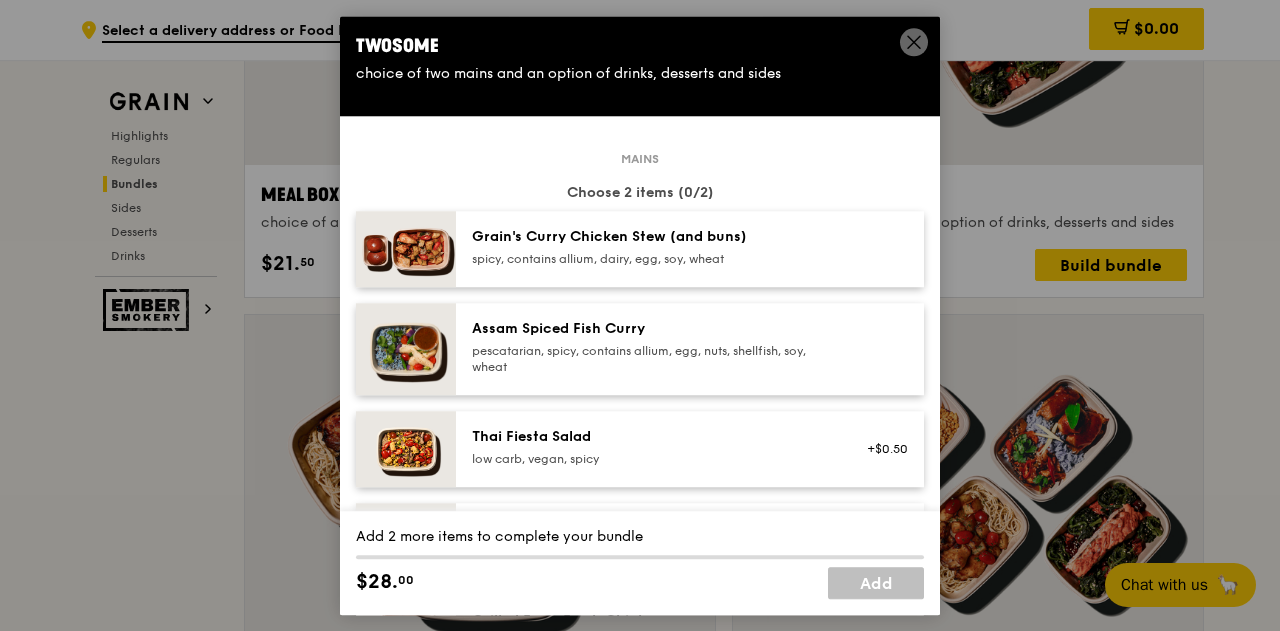 click at bounding box center [914, 45] 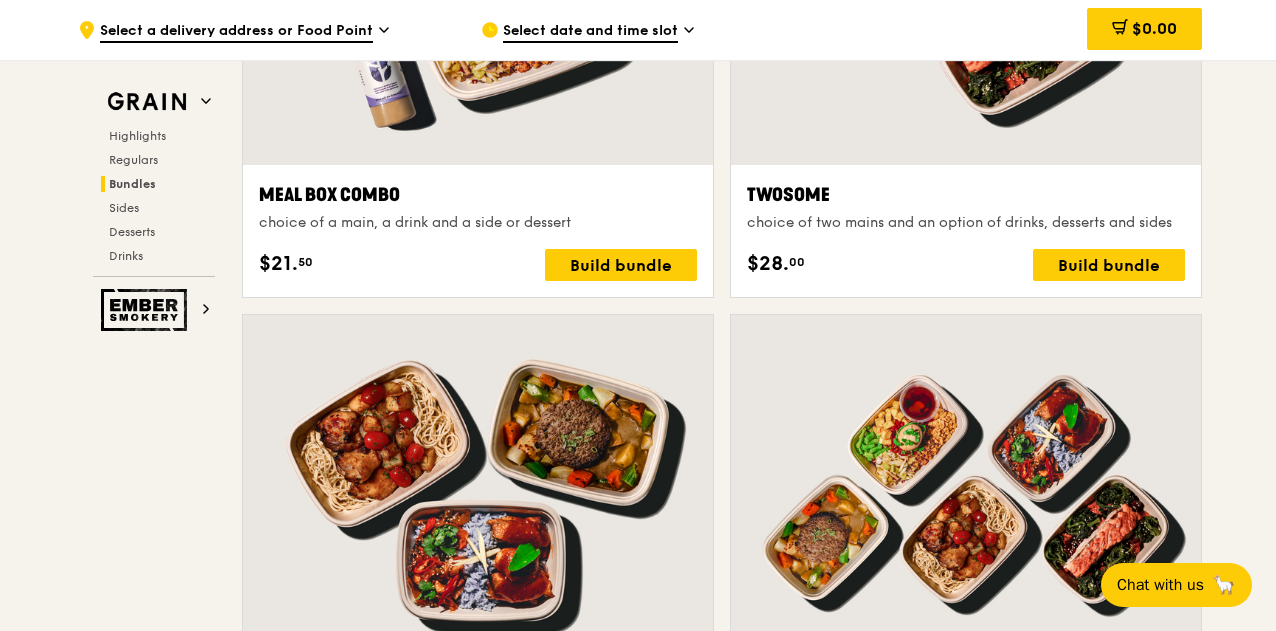 click on "Select a delivery address or Food Point" at bounding box center [236, 32] 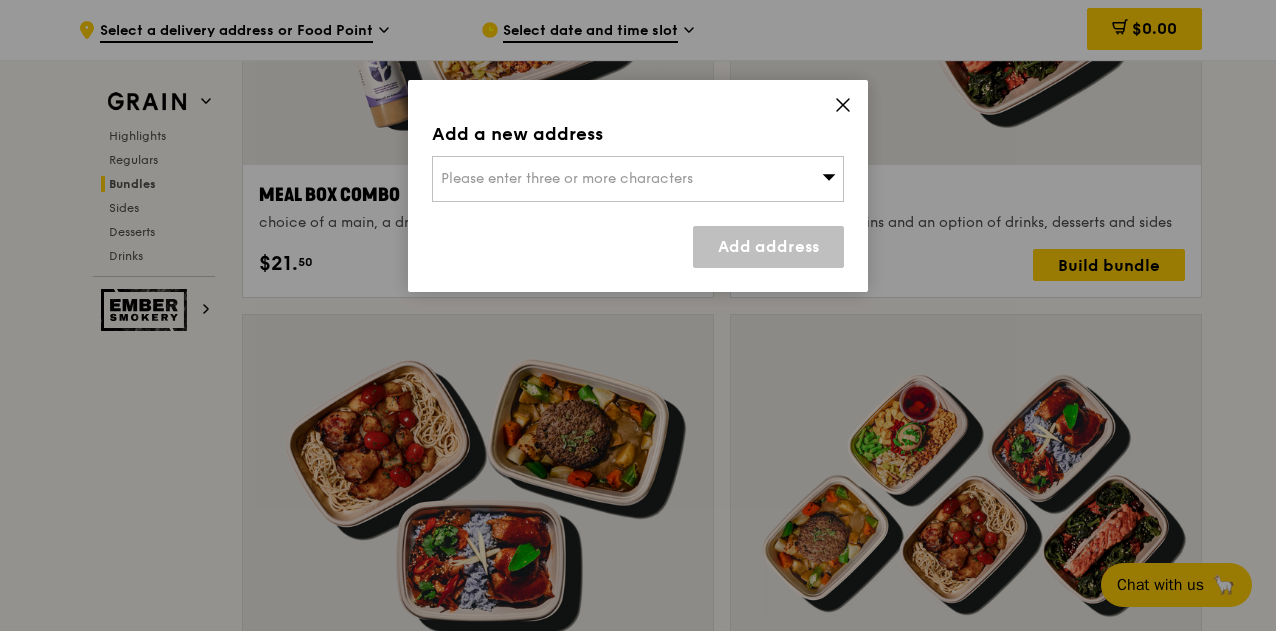 click on "Please enter three or more characters" at bounding box center [638, 179] 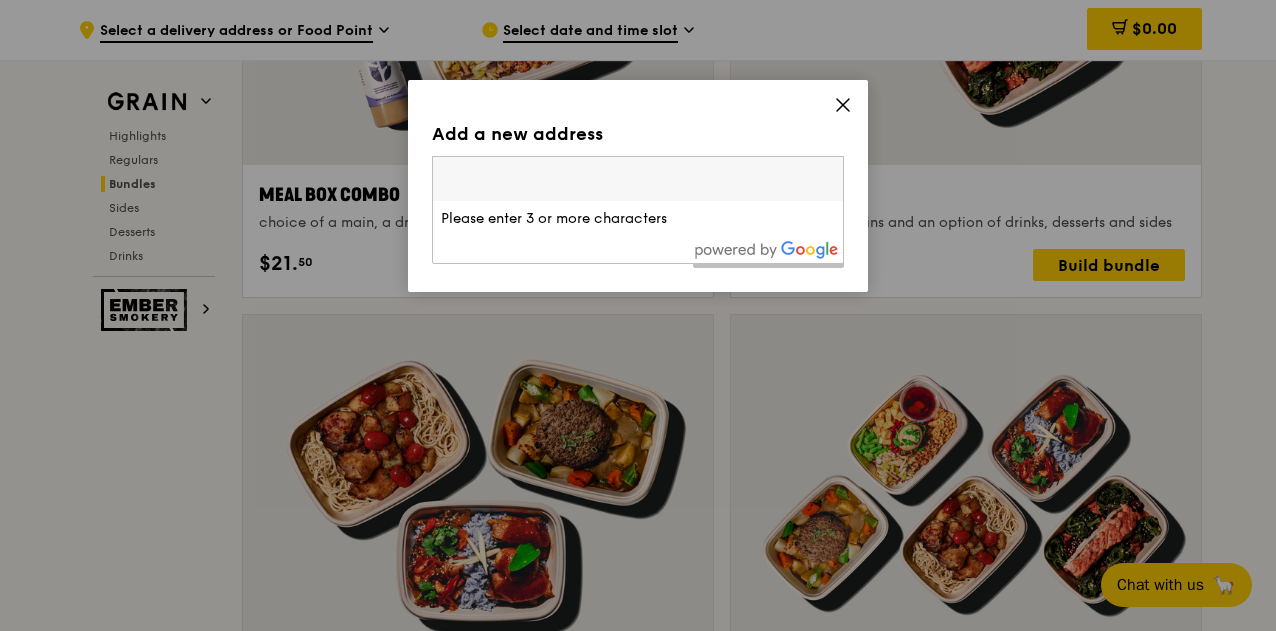 type on "g" 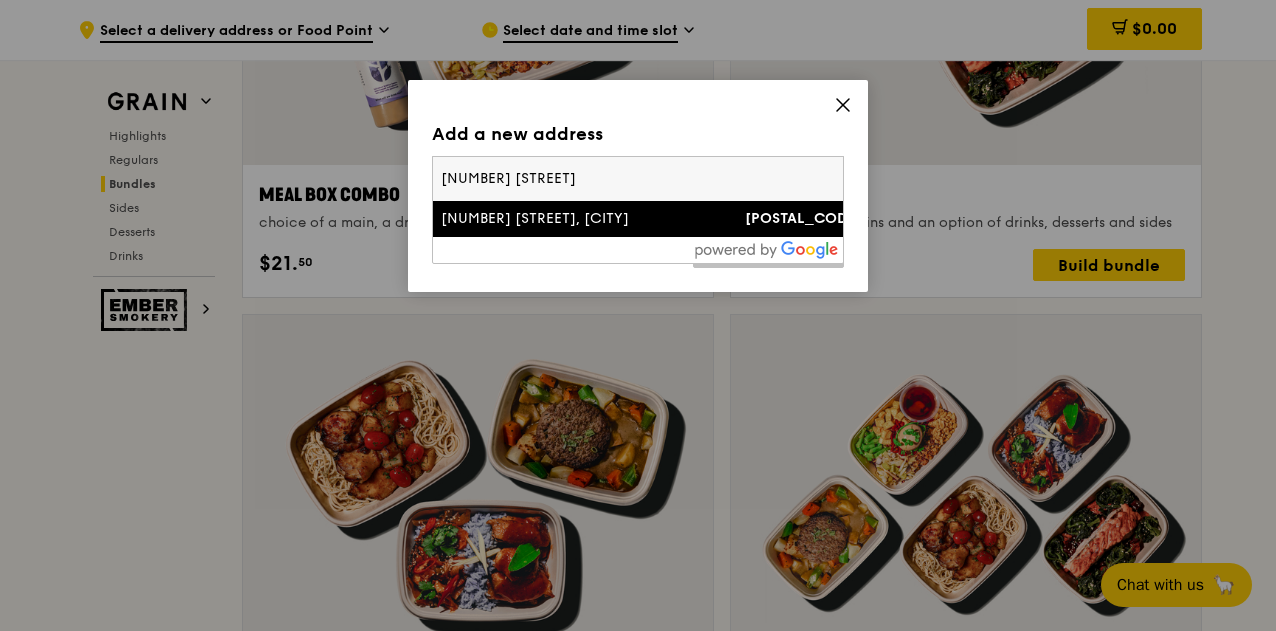 type on "49 tampines lane" 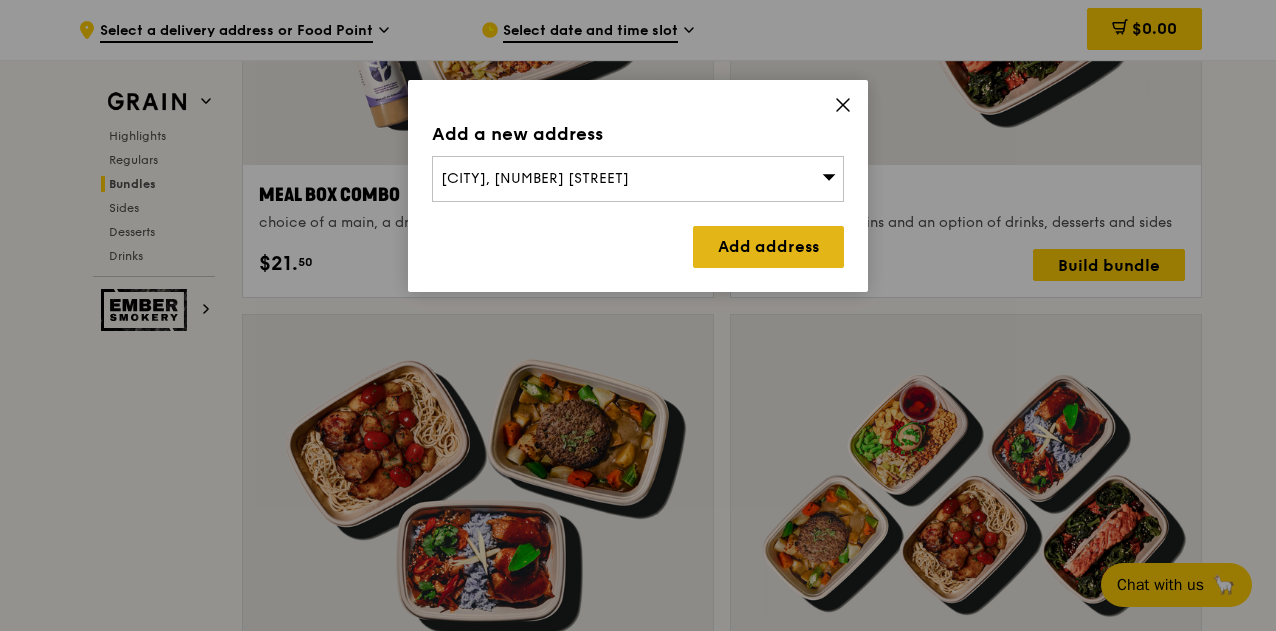 click on "Add address" at bounding box center [768, 247] 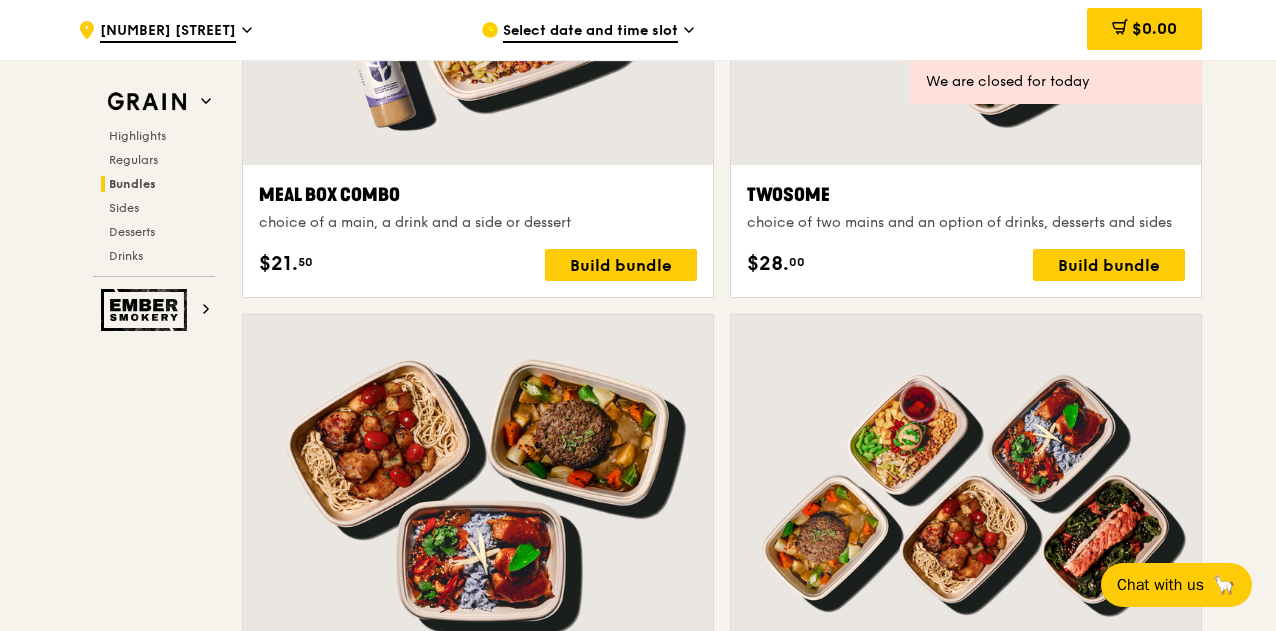 click on "Select date and time slot" at bounding box center [590, 32] 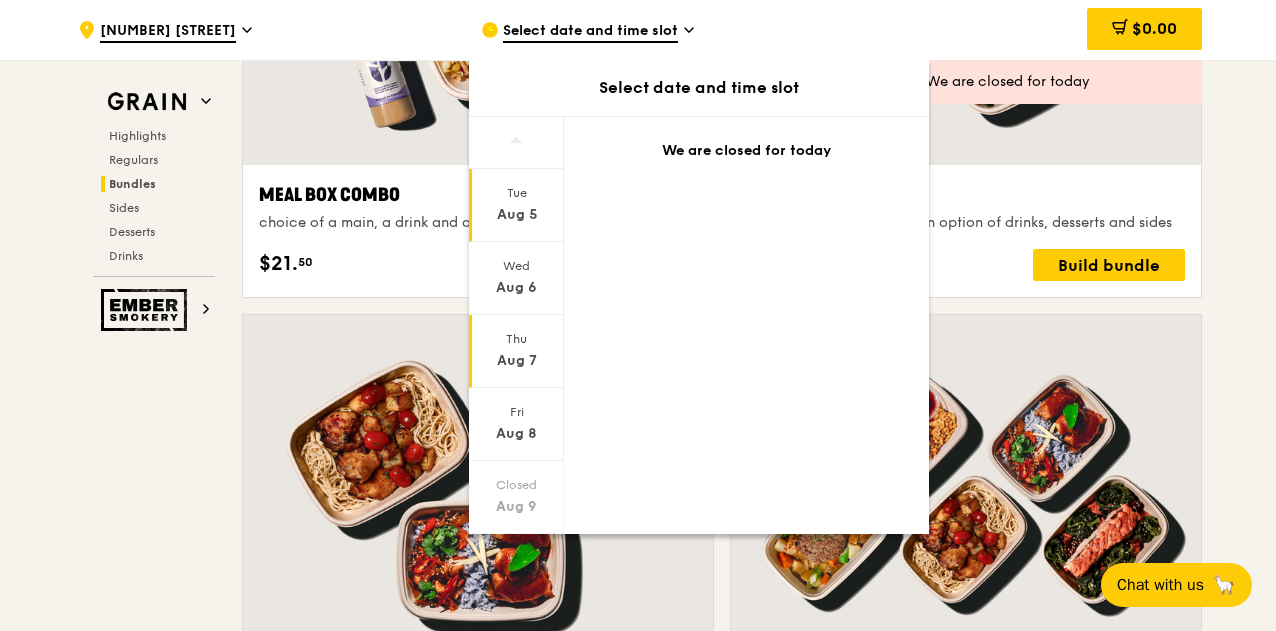 click on "Thu
Aug 7" at bounding box center [516, 351] 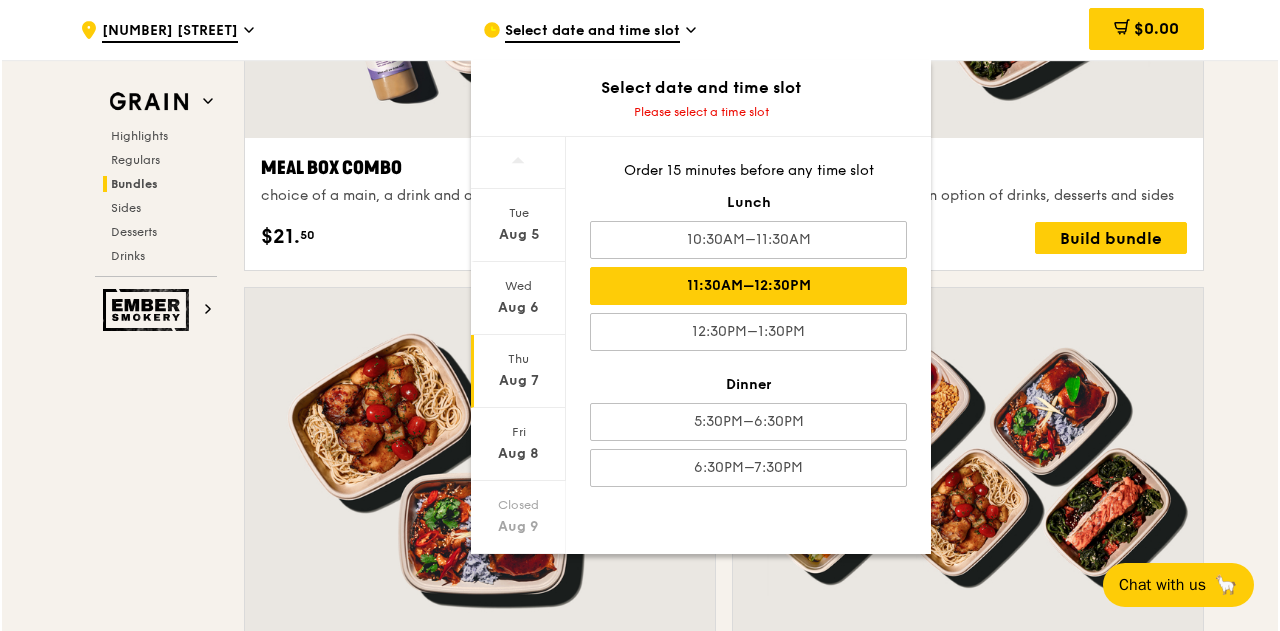 scroll, scrollTop: 3249, scrollLeft: 0, axis: vertical 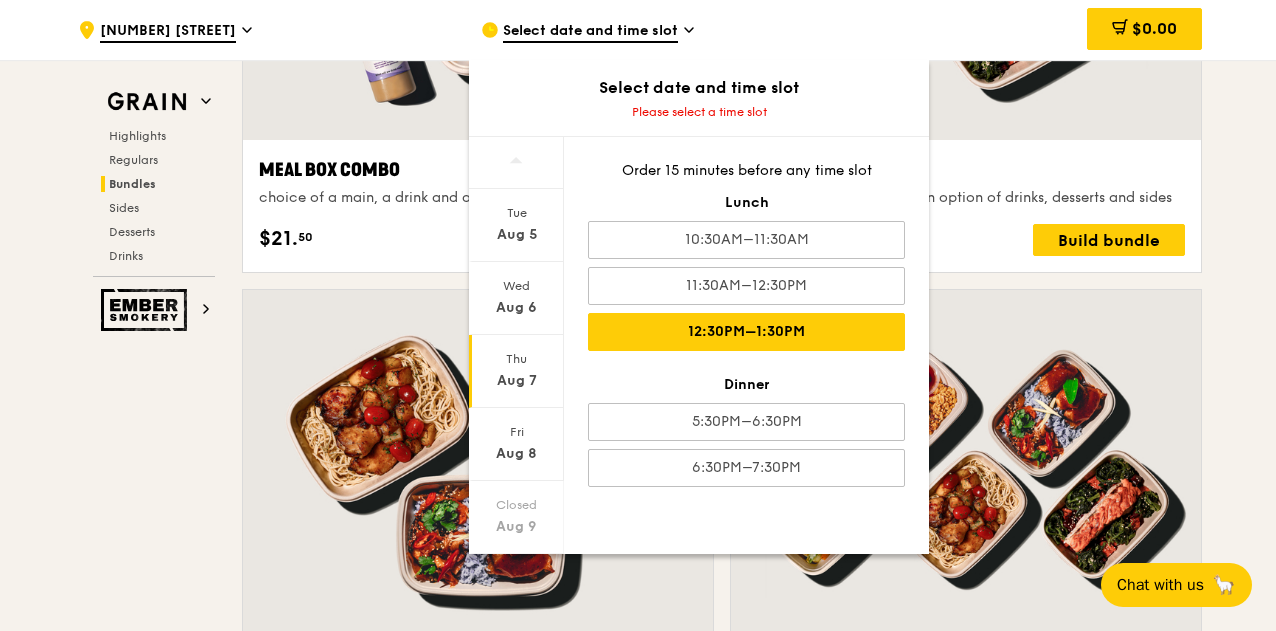 click on "12:30PM–1:30PM" at bounding box center [746, 332] 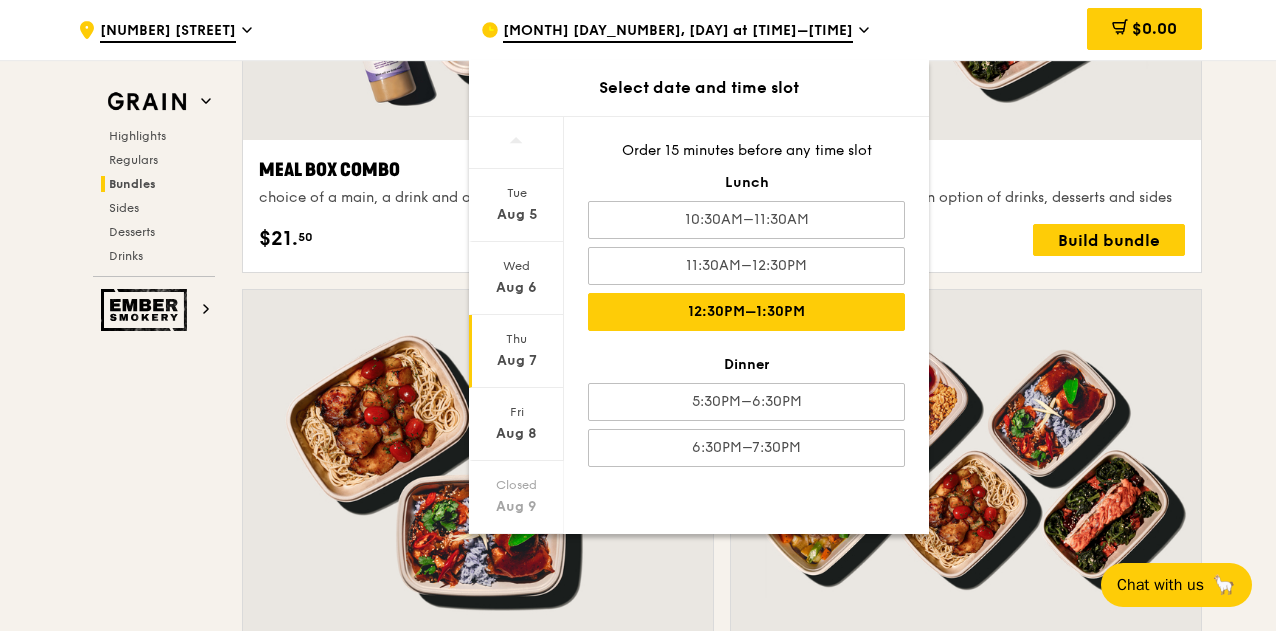 click on "$0.00" at bounding box center [1041, 30] 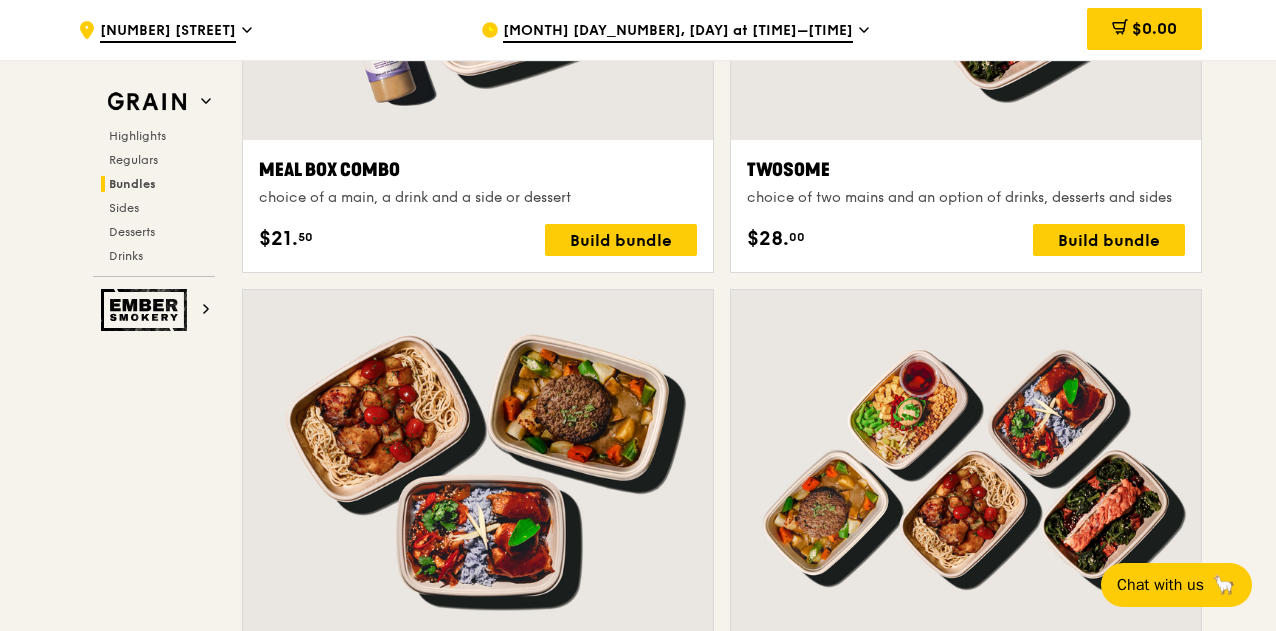 click on "Twosome
choice of two mains and an option of drinks, desserts and sides
$28.
00
Build bundle" at bounding box center [966, 206] 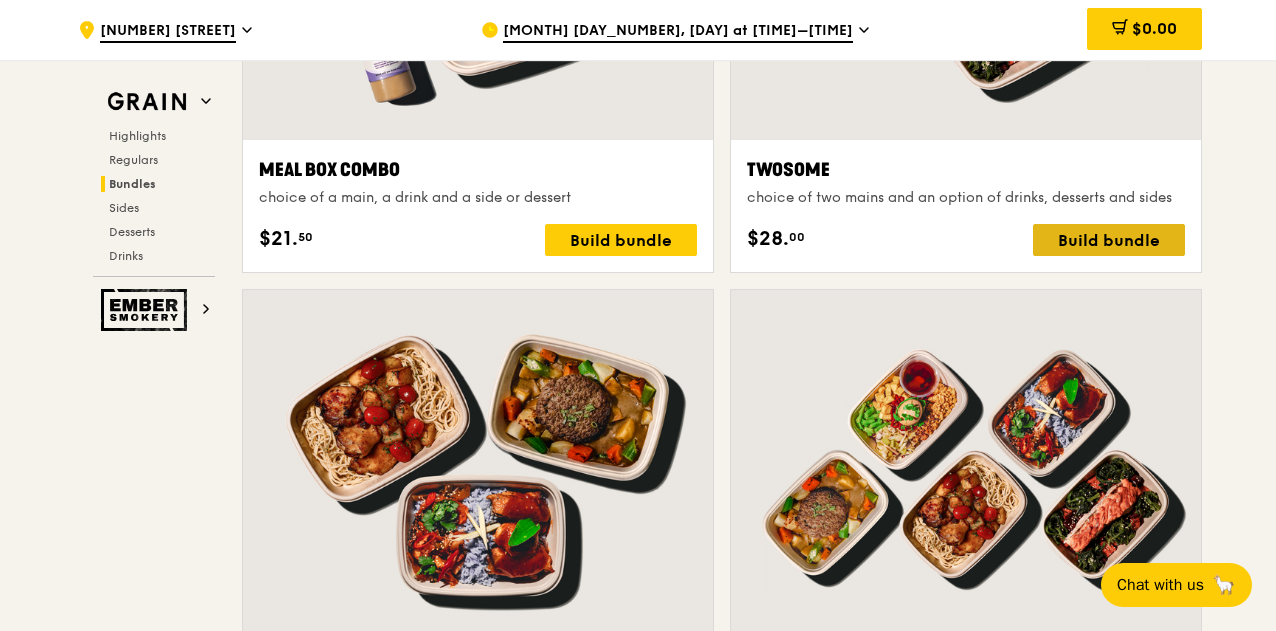 click on "Build bundle" at bounding box center [1109, 240] 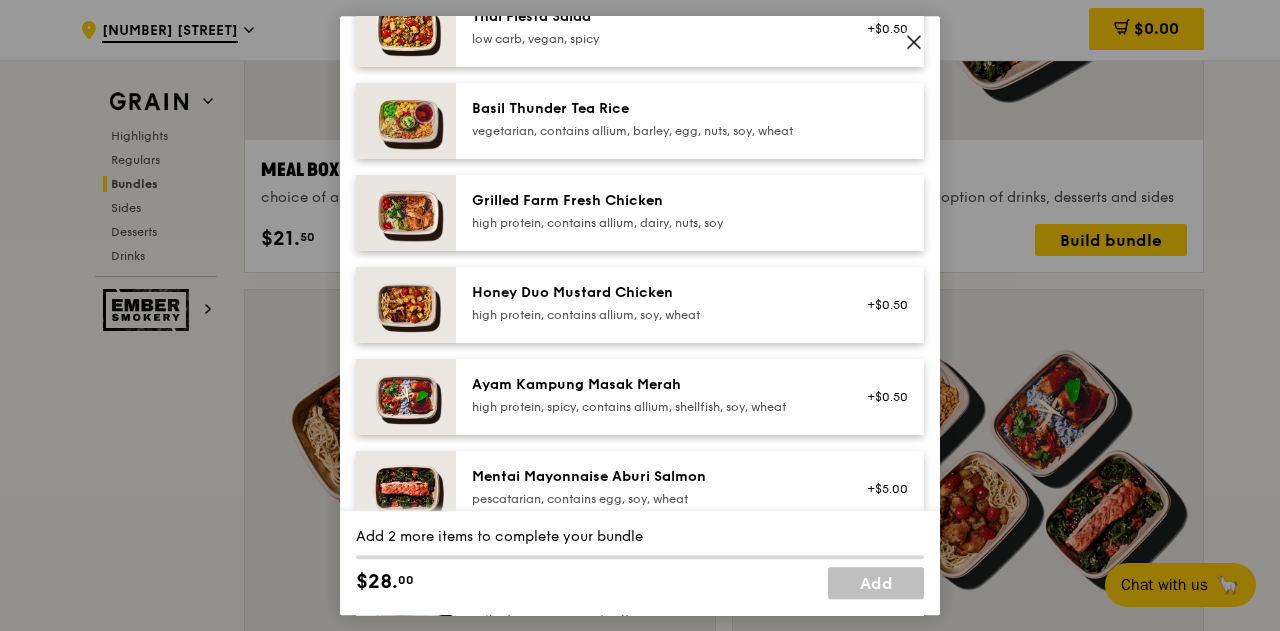 scroll, scrollTop: 459, scrollLeft: 0, axis: vertical 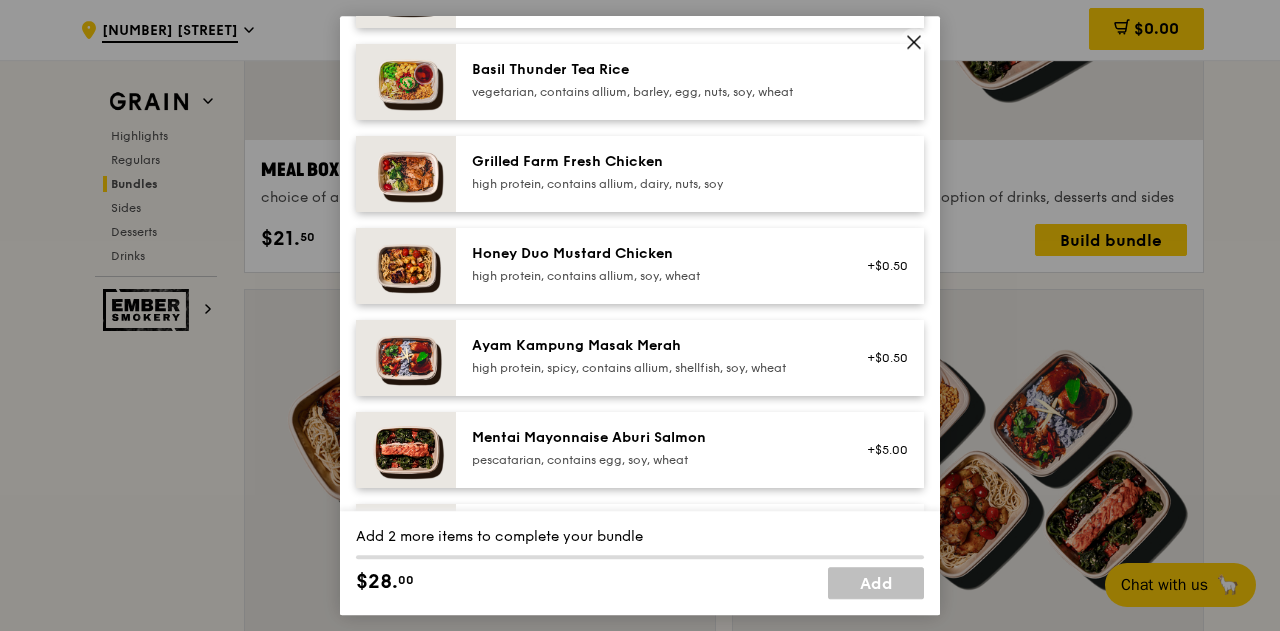 click on "high protein, contains allium, soy, wheat" at bounding box center [651, 276] 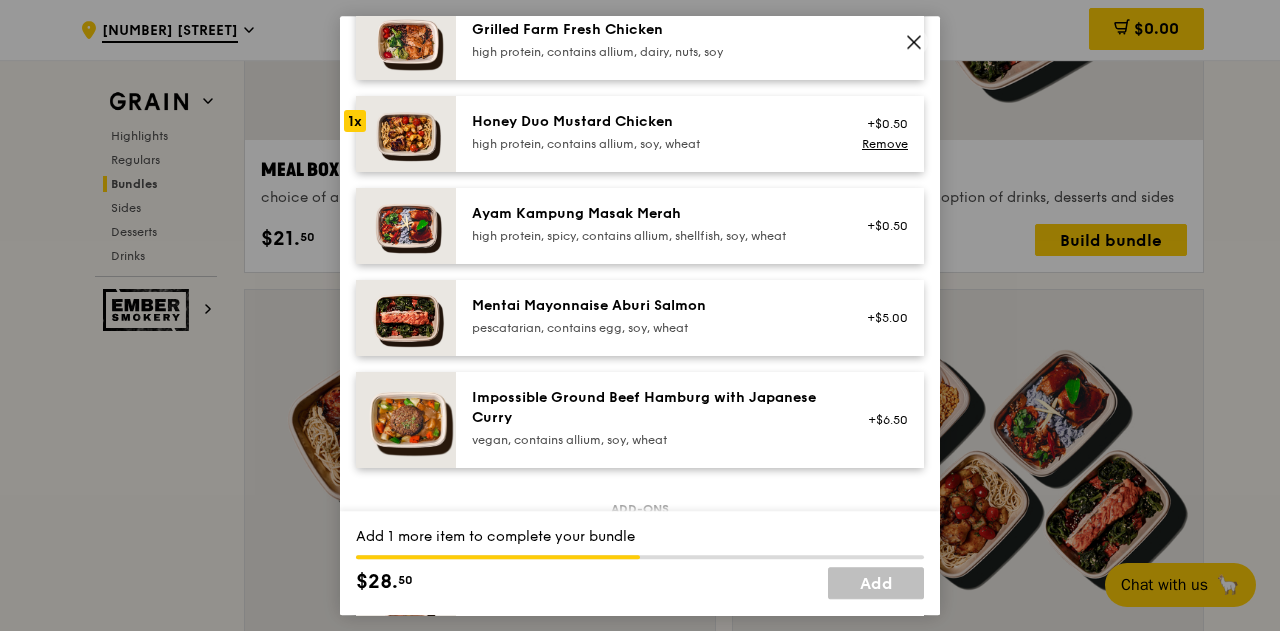 scroll, scrollTop: 593, scrollLeft: 0, axis: vertical 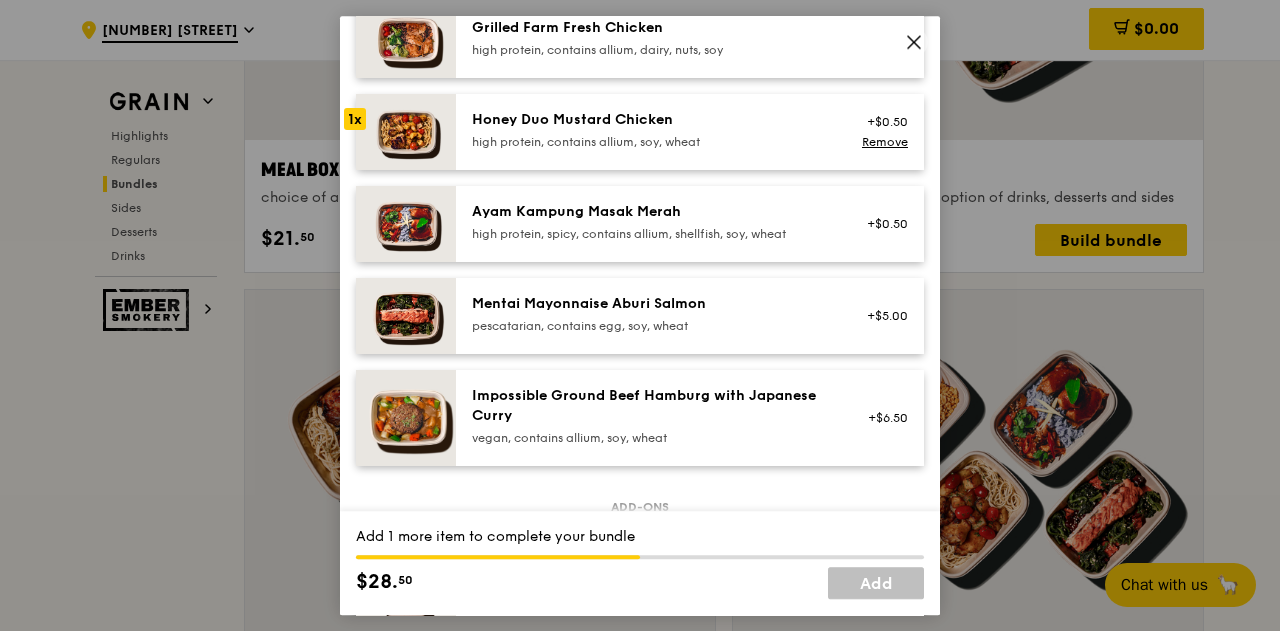 click on "Mentai Mayonnaise Aburi Salmon" at bounding box center (651, 304) 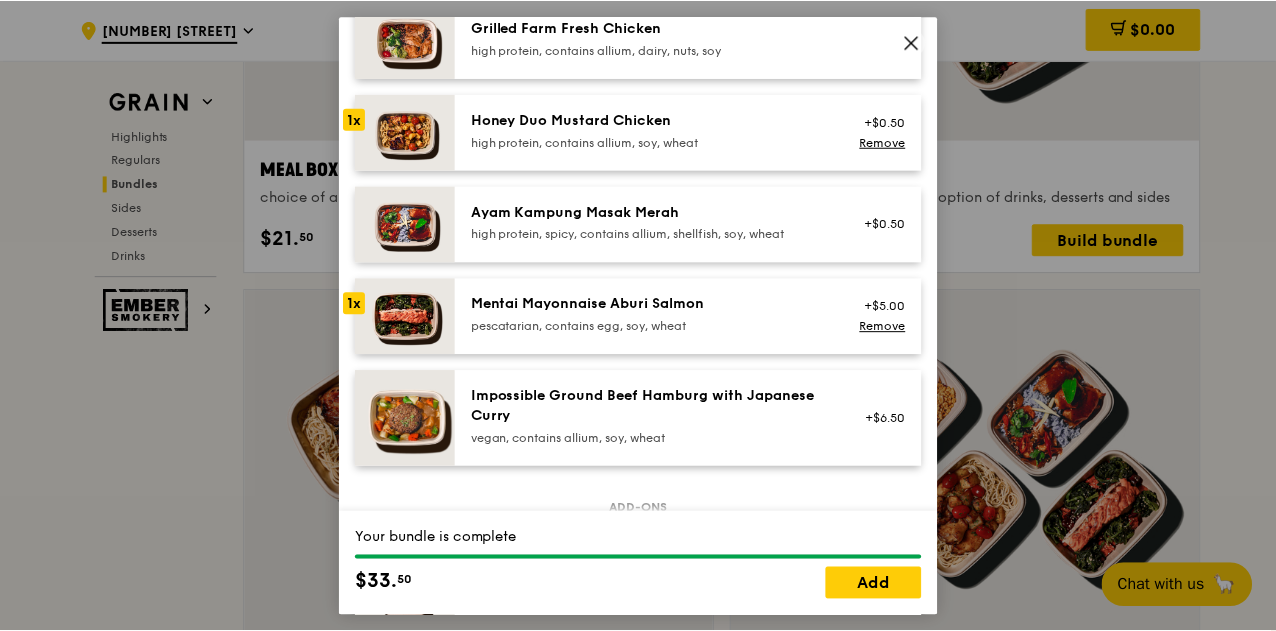 scroll, scrollTop: 421, scrollLeft: 0, axis: vertical 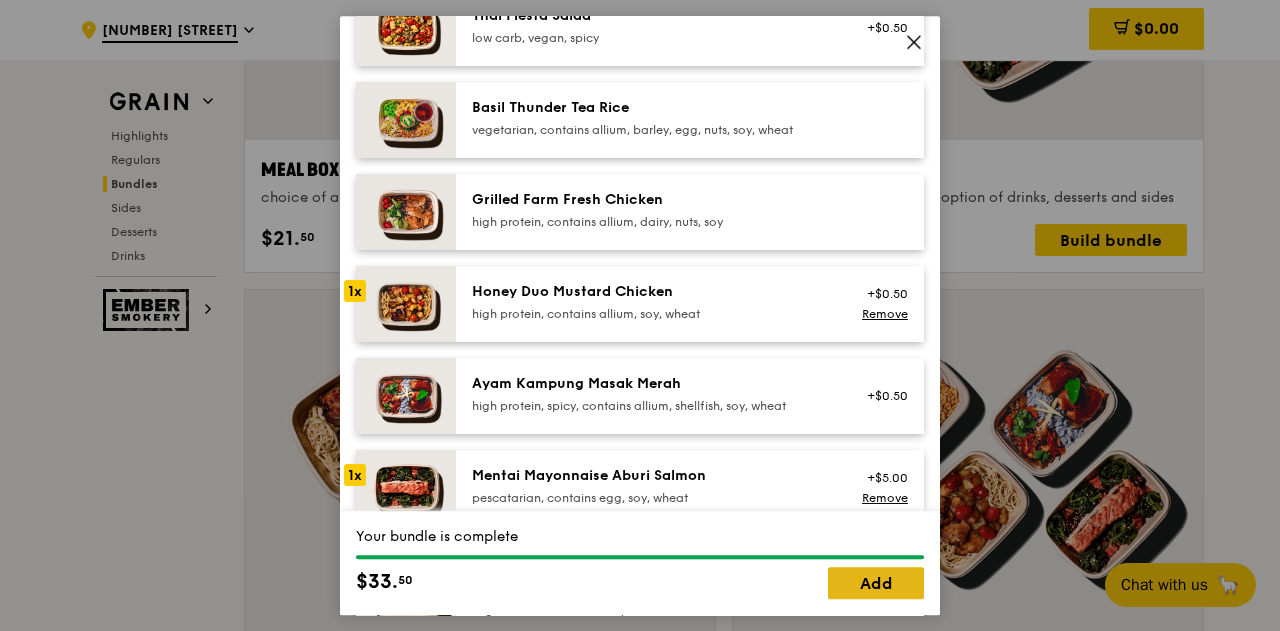 click on "Add" at bounding box center (876, 583) 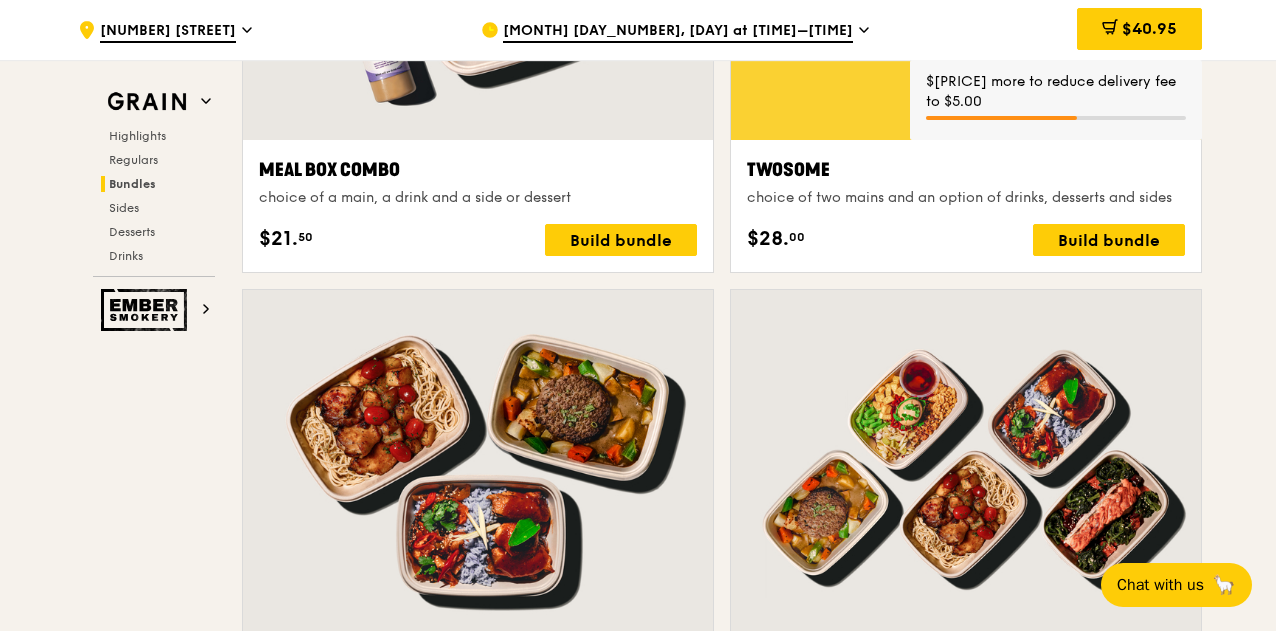 scroll, scrollTop: 2941, scrollLeft: 0, axis: vertical 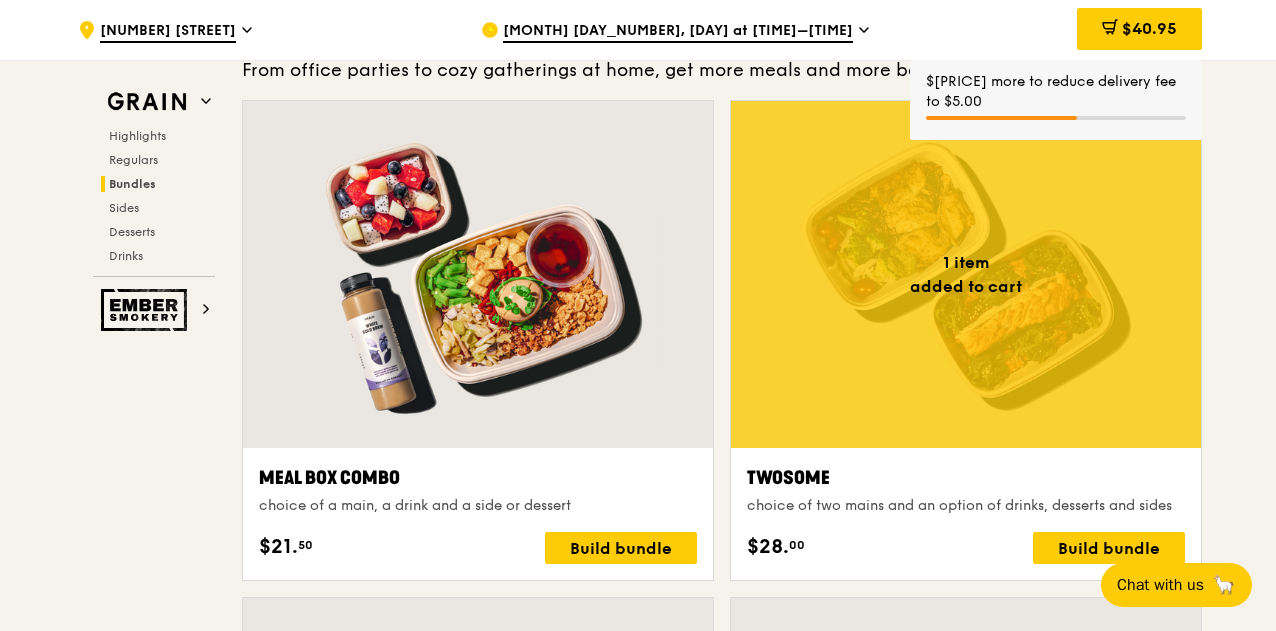 click on "Aug 7, Thu at 12:30PM–1:30PM" at bounding box center (678, 32) 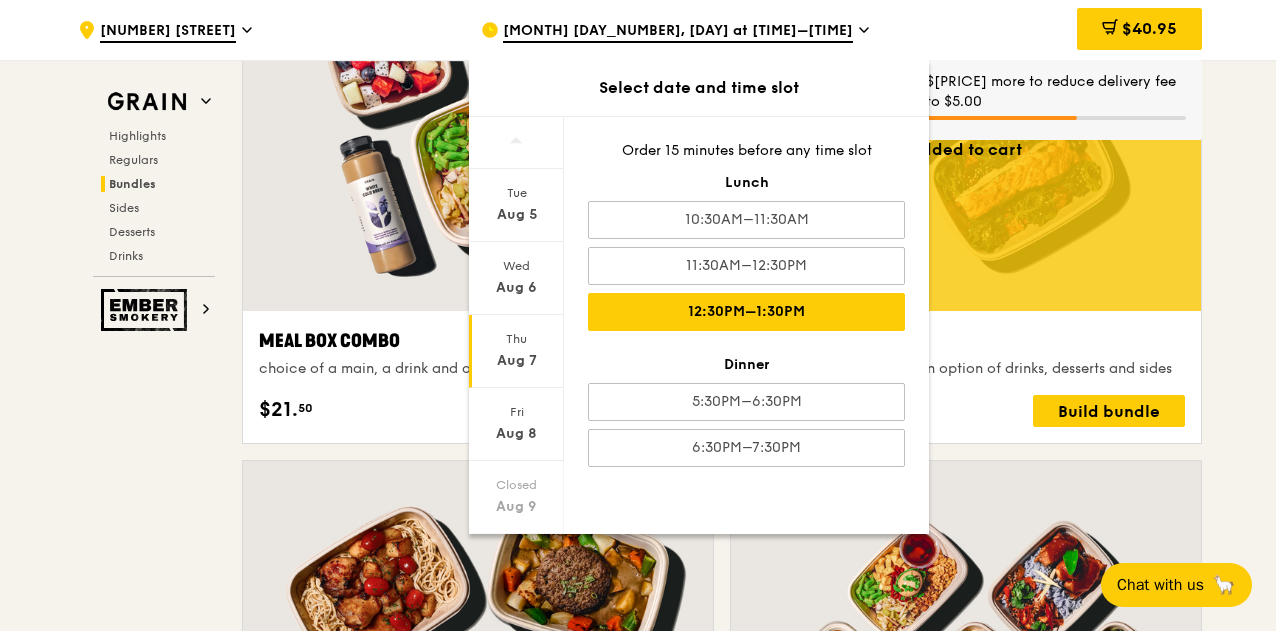 scroll, scrollTop: 3079, scrollLeft: 0, axis: vertical 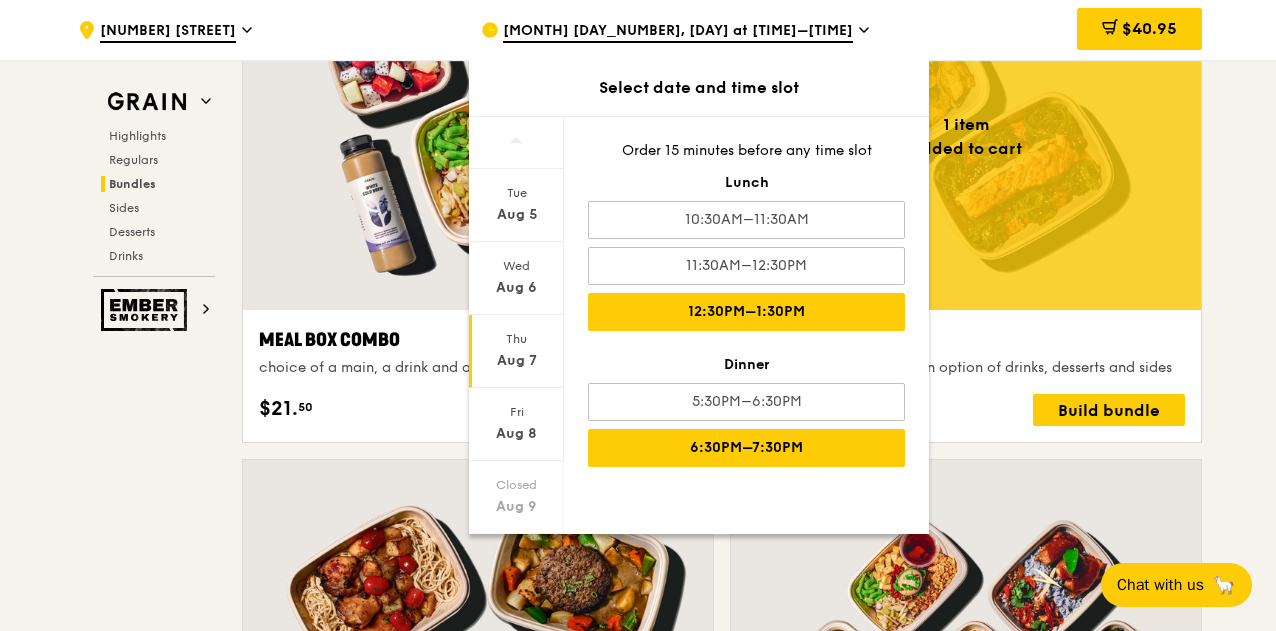 click on "6:30PM–7:30PM" at bounding box center (746, 448) 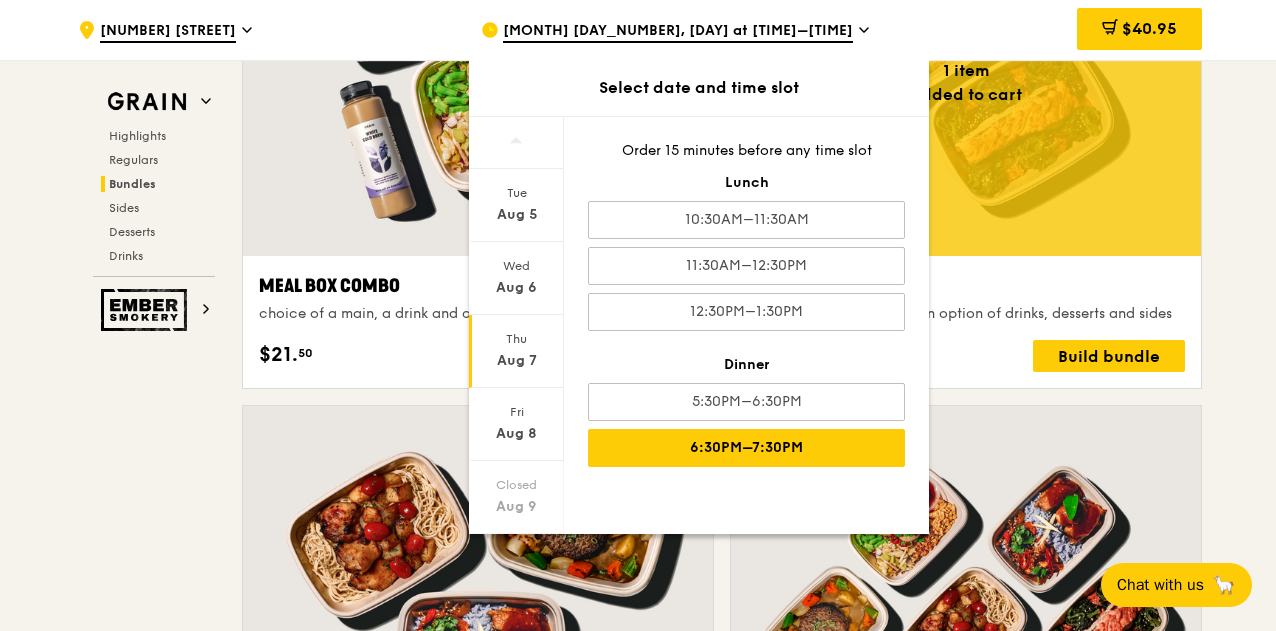 scroll, scrollTop: 3136, scrollLeft: 0, axis: vertical 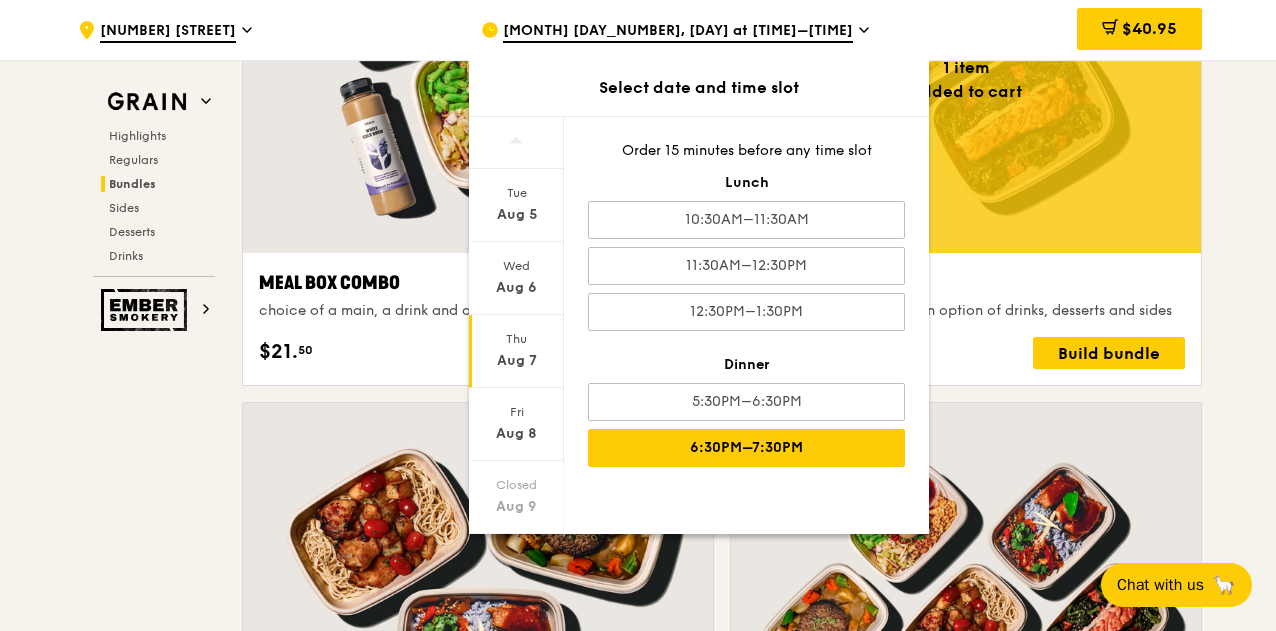 click on "1 item added to cart
Twosome
choice of two mains and an option of drinks, desserts and sides
$28.
00
Build bundle" at bounding box center [966, 153] 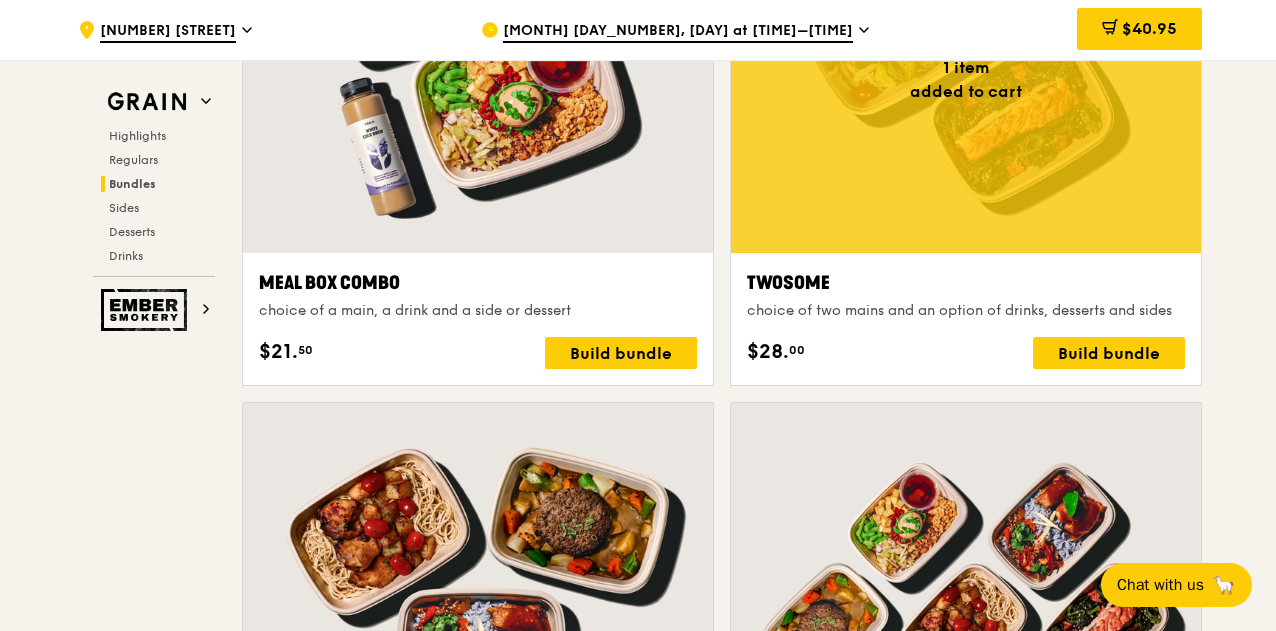 scroll, scrollTop: 3014, scrollLeft: 0, axis: vertical 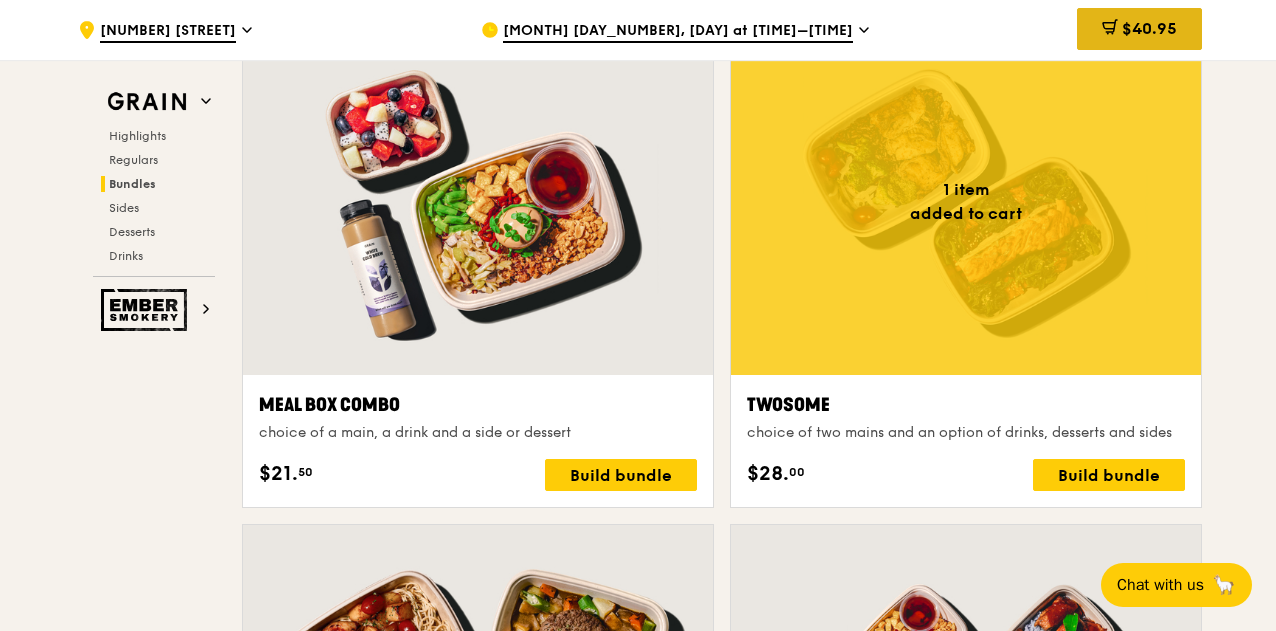 click on "$40.95" at bounding box center [1149, 28] 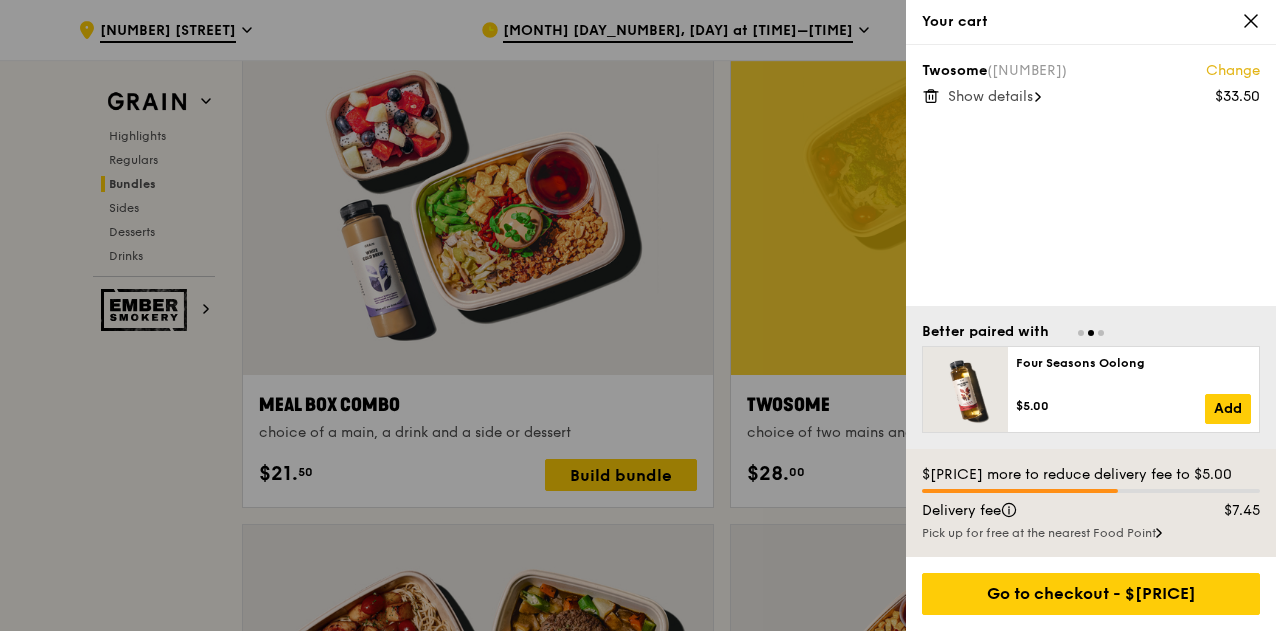 click on "Show details" at bounding box center (990, 96) 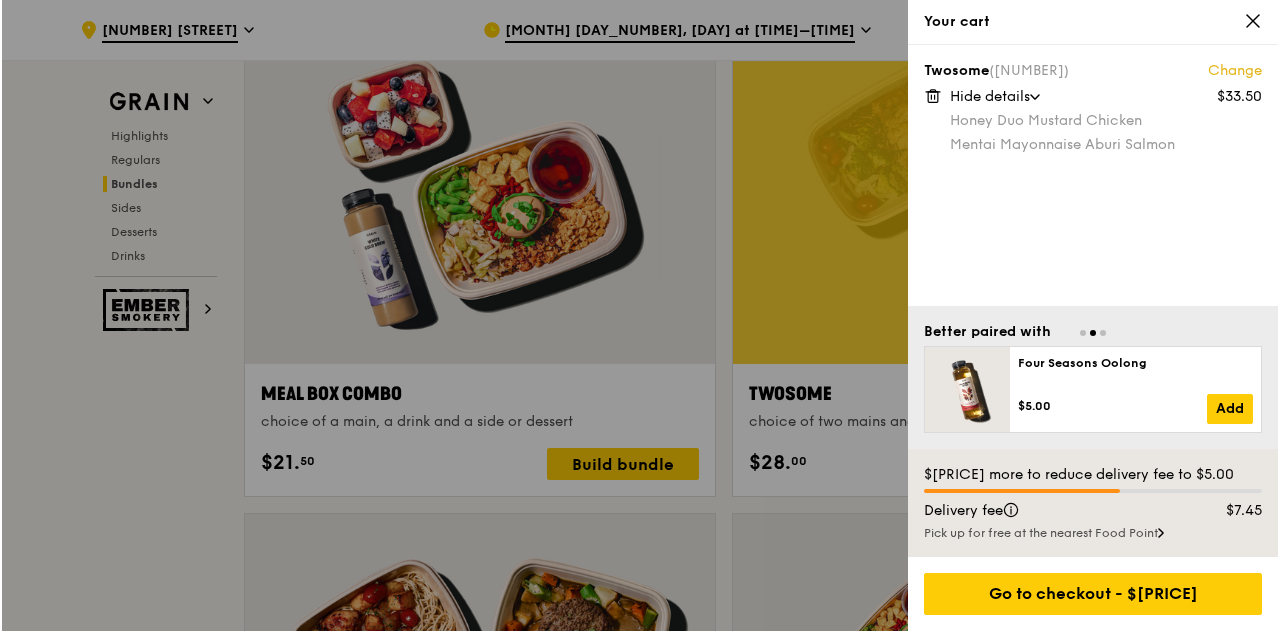 scroll, scrollTop: 3026, scrollLeft: 0, axis: vertical 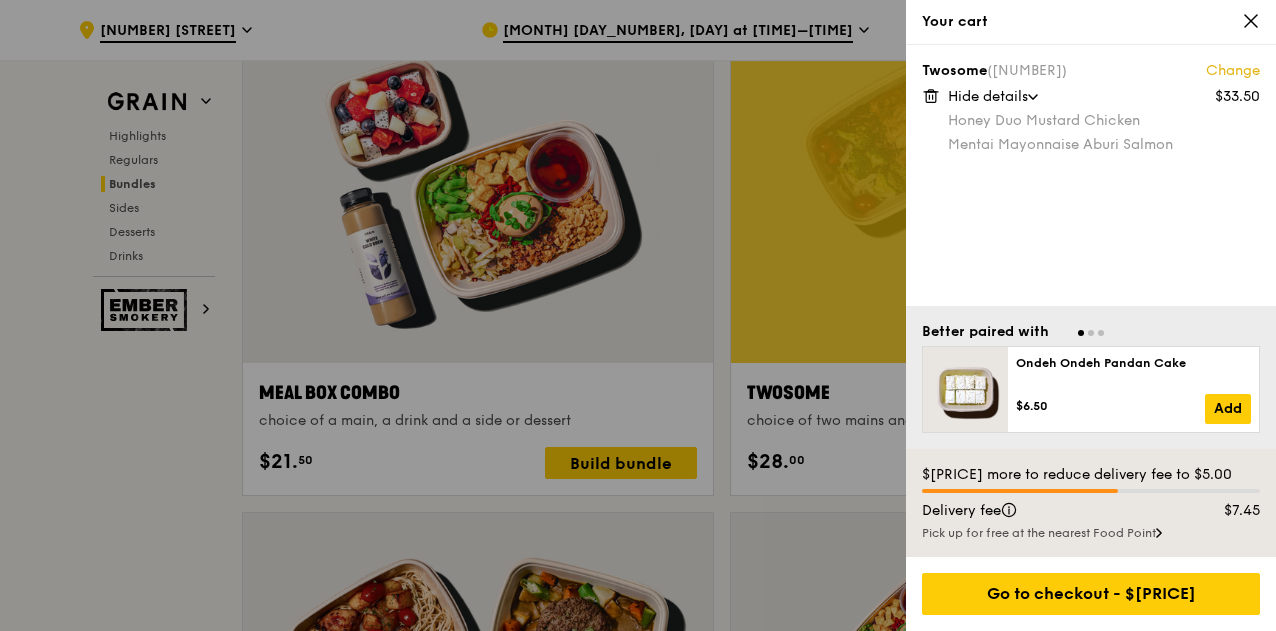 click at bounding box center [638, 315] 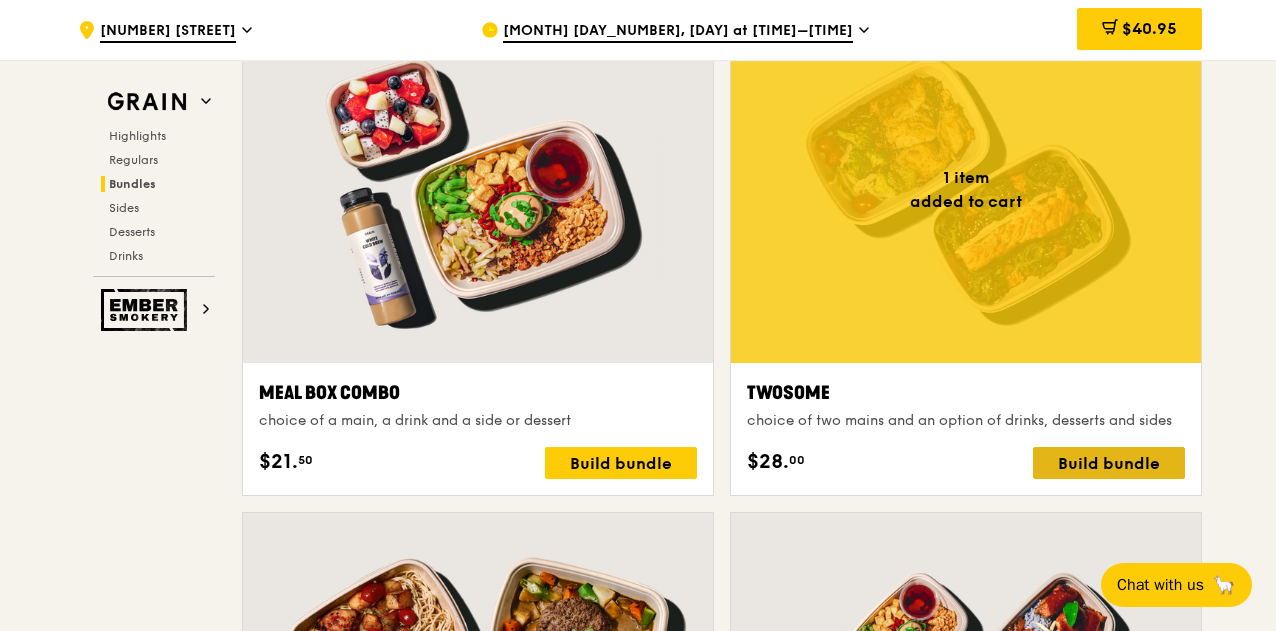 click on "Build bundle" at bounding box center (1109, 463) 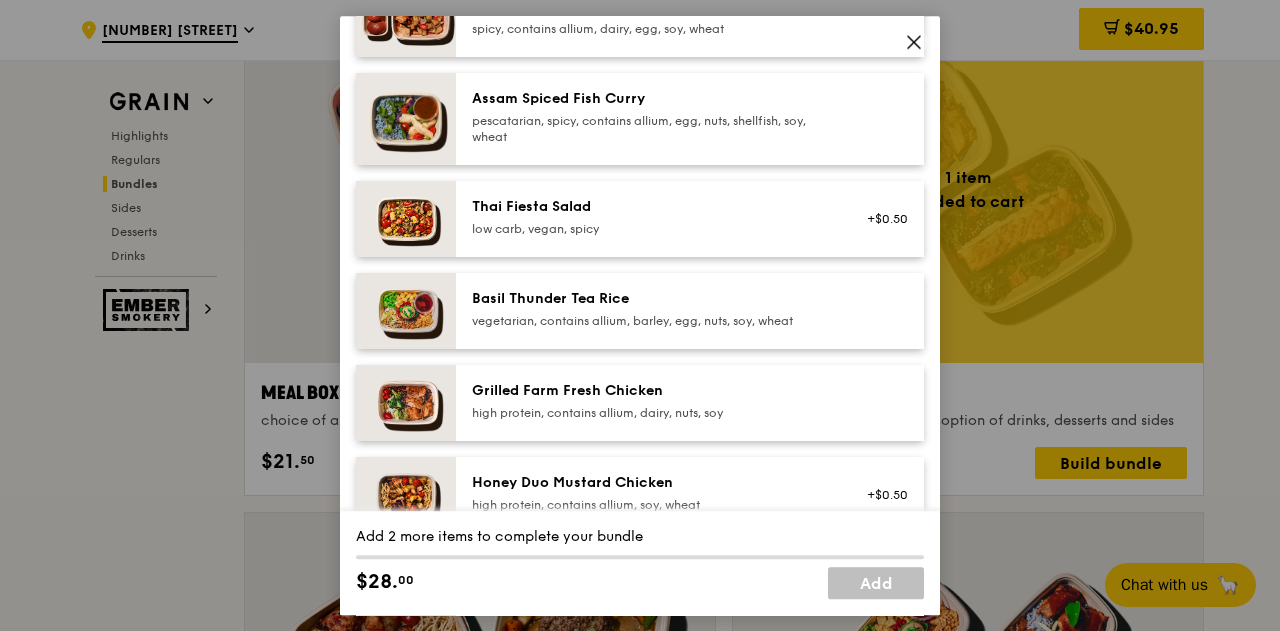 scroll, scrollTop: 245, scrollLeft: 0, axis: vertical 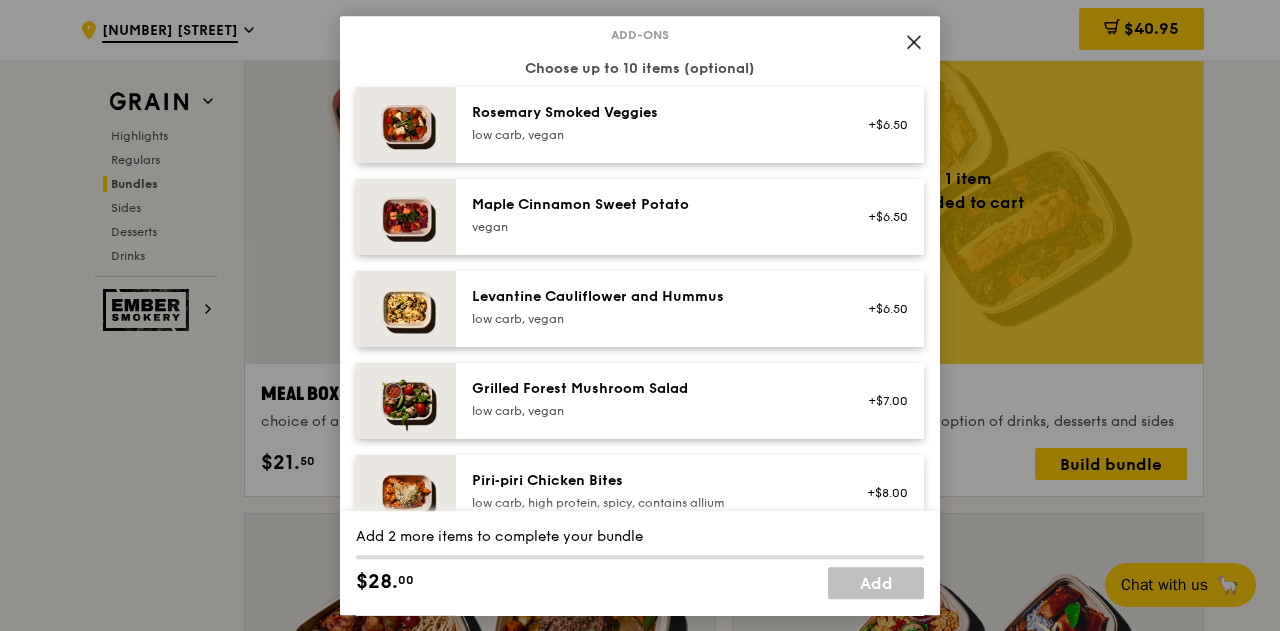 click 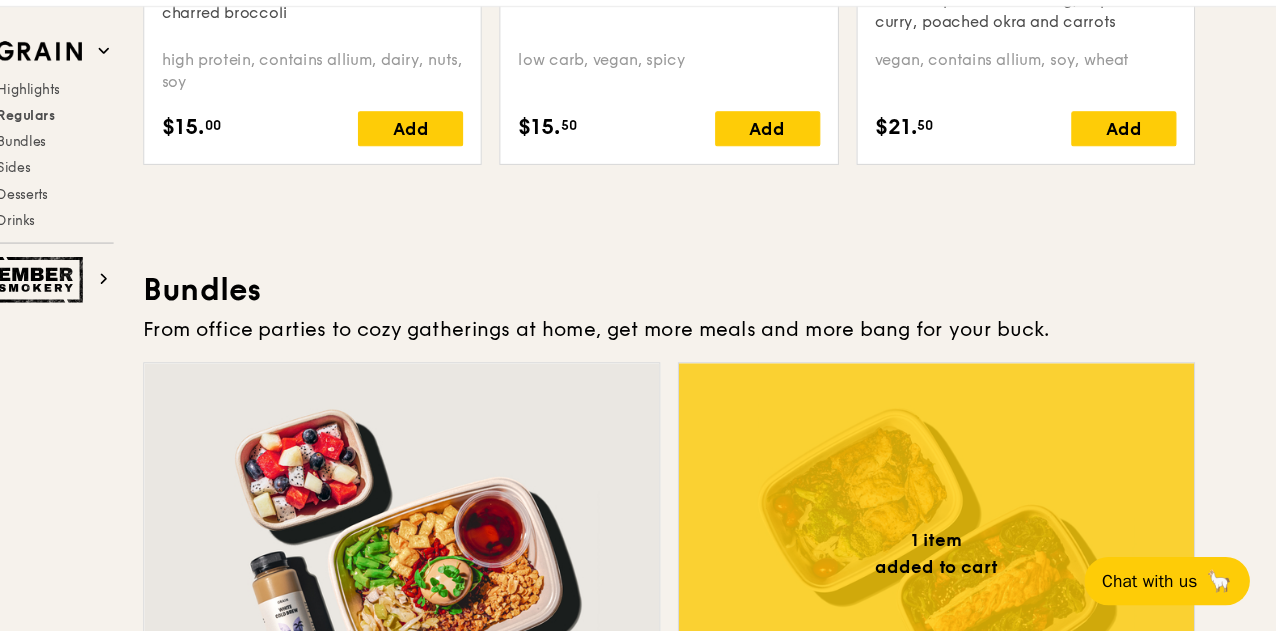 scroll, scrollTop: 2626, scrollLeft: 0, axis: vertical 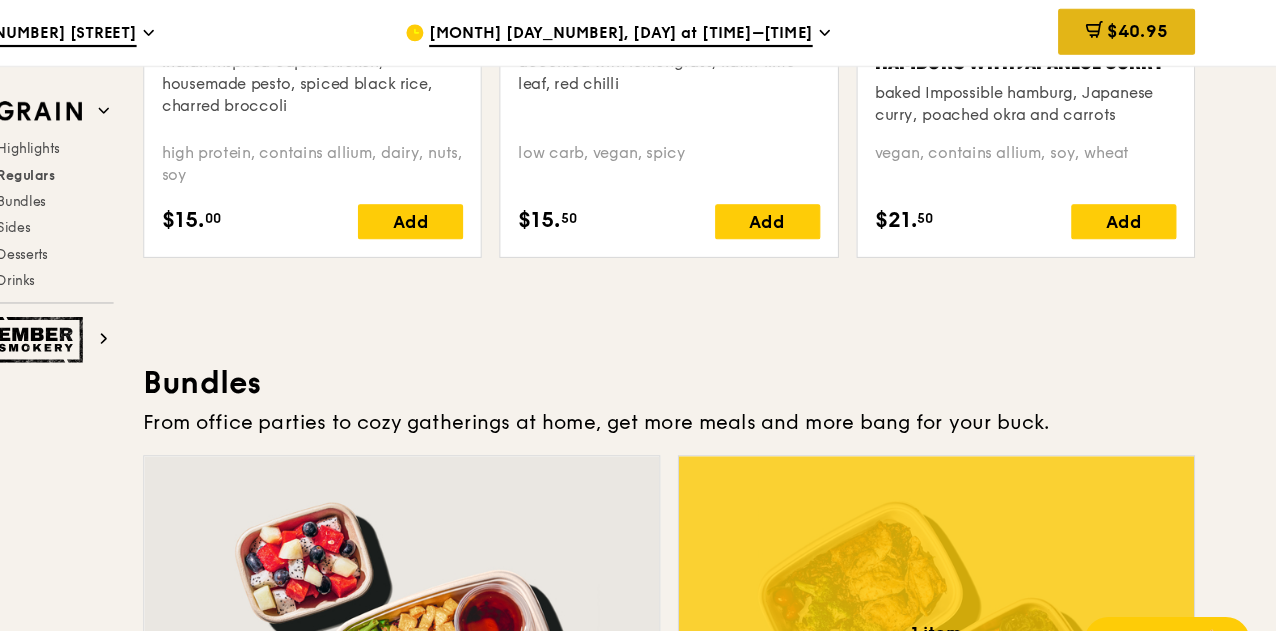 click on "$40.95" at bounding box center [1139, 29] 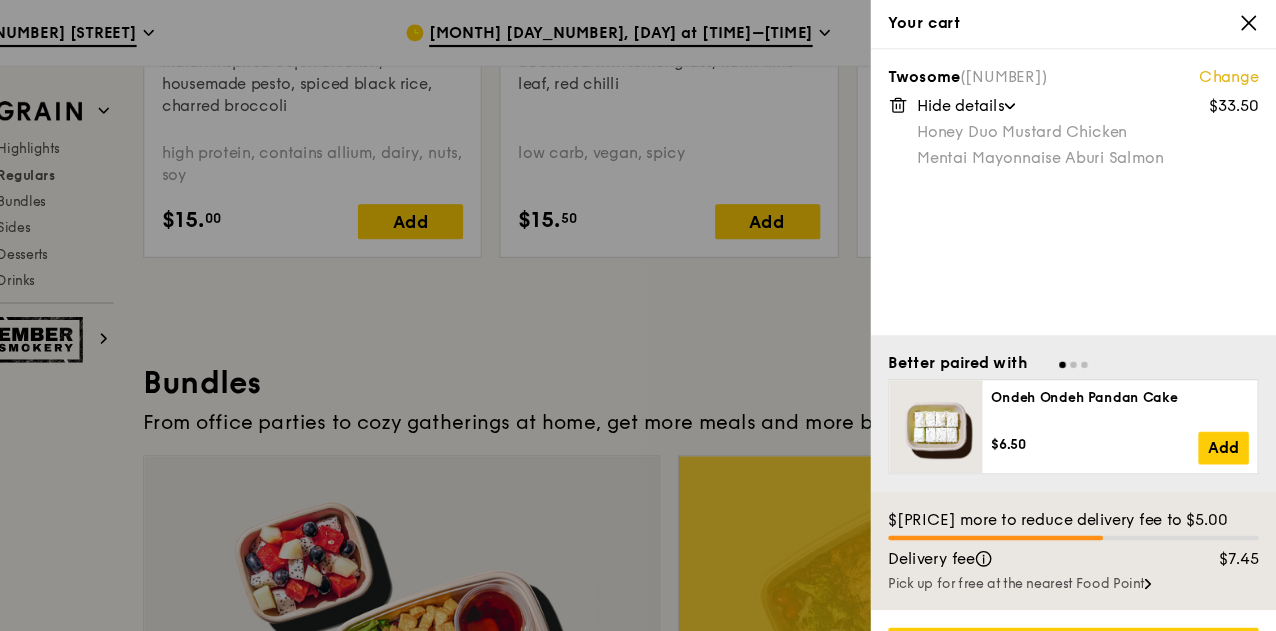 click at bounding box center [638, 315] 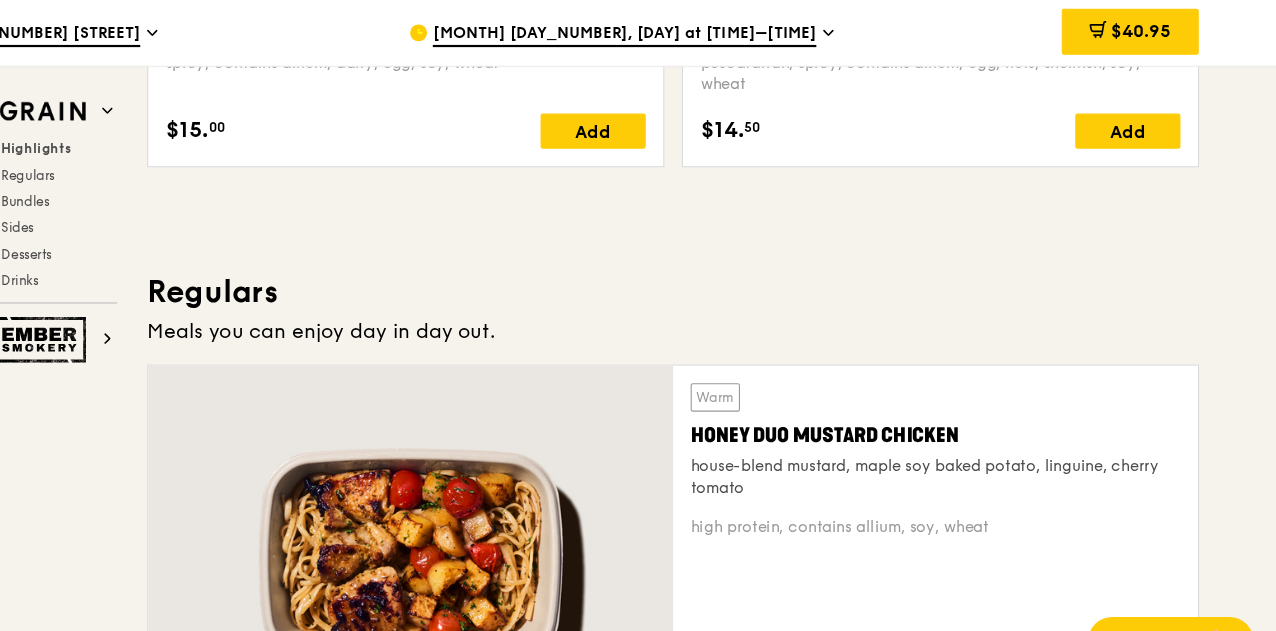 scroll, scrollTop: 983, scrollLeft: 0, axis: vertical 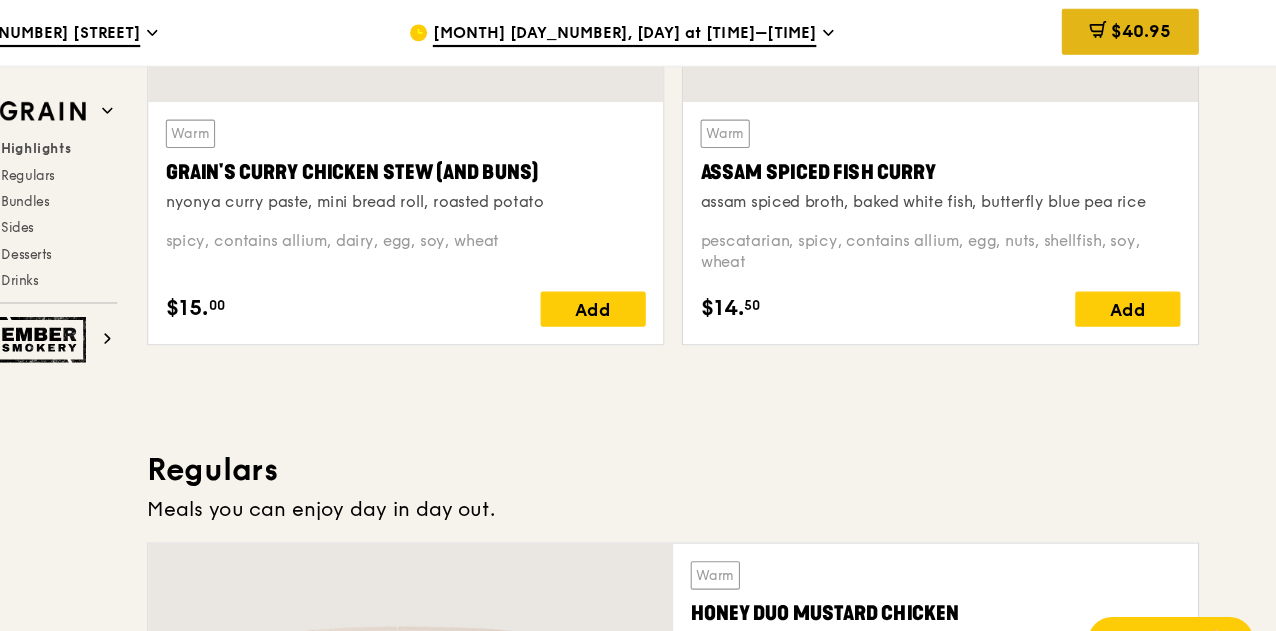 click on "$40.95" at bounding box center (1139, 29) 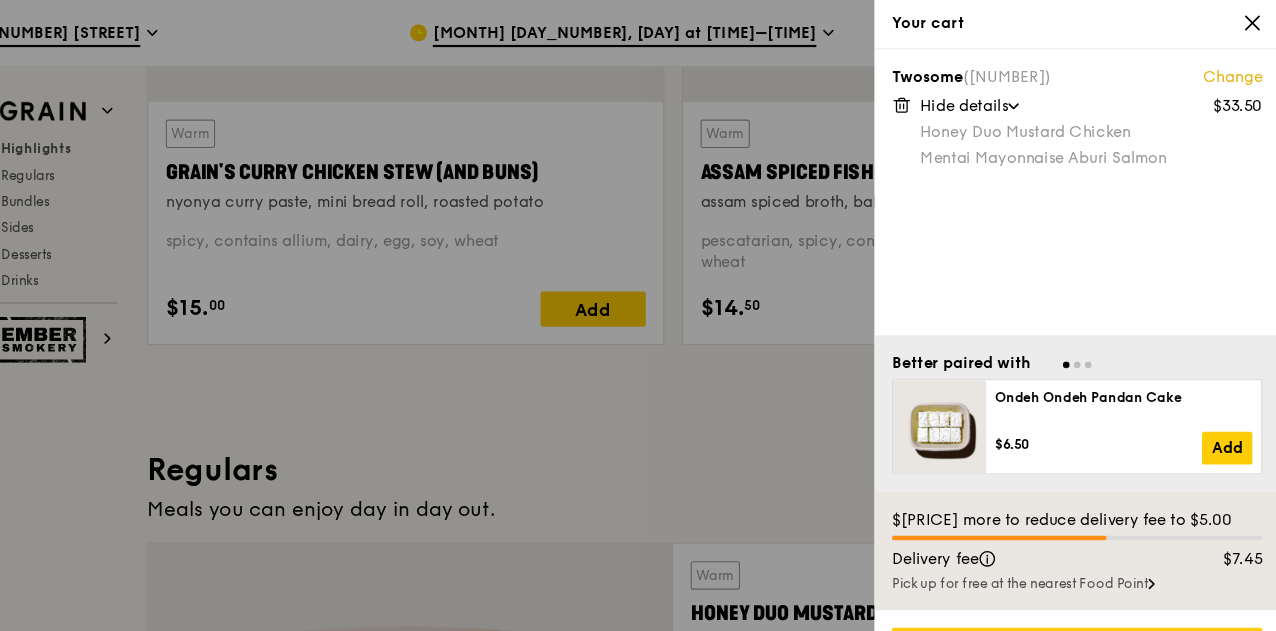click 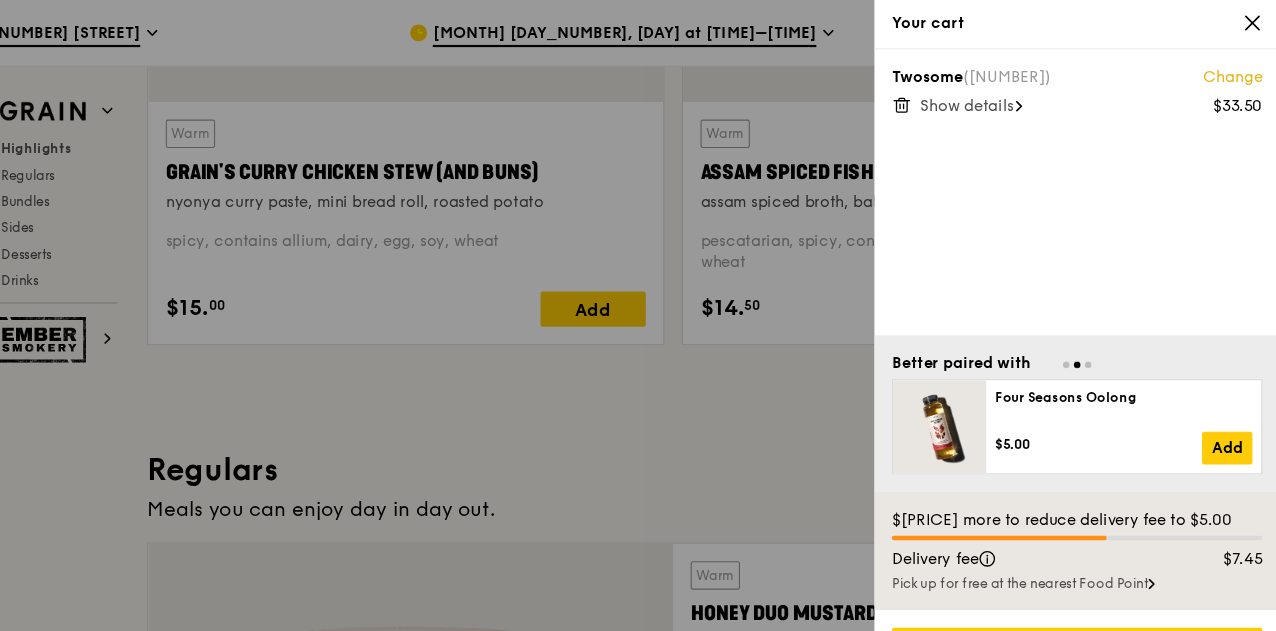 click on "Show details" at bounding box center [990, 96] 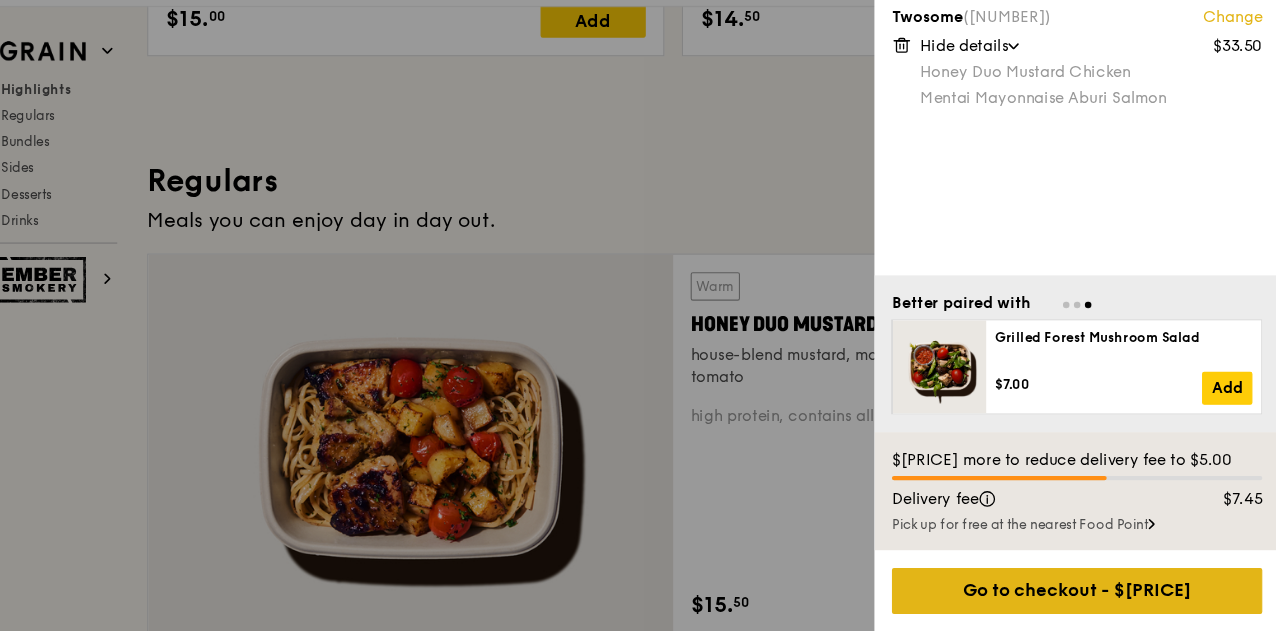 scroll, scrollTop: 1171, scrollLeft: 0, axis: vertical 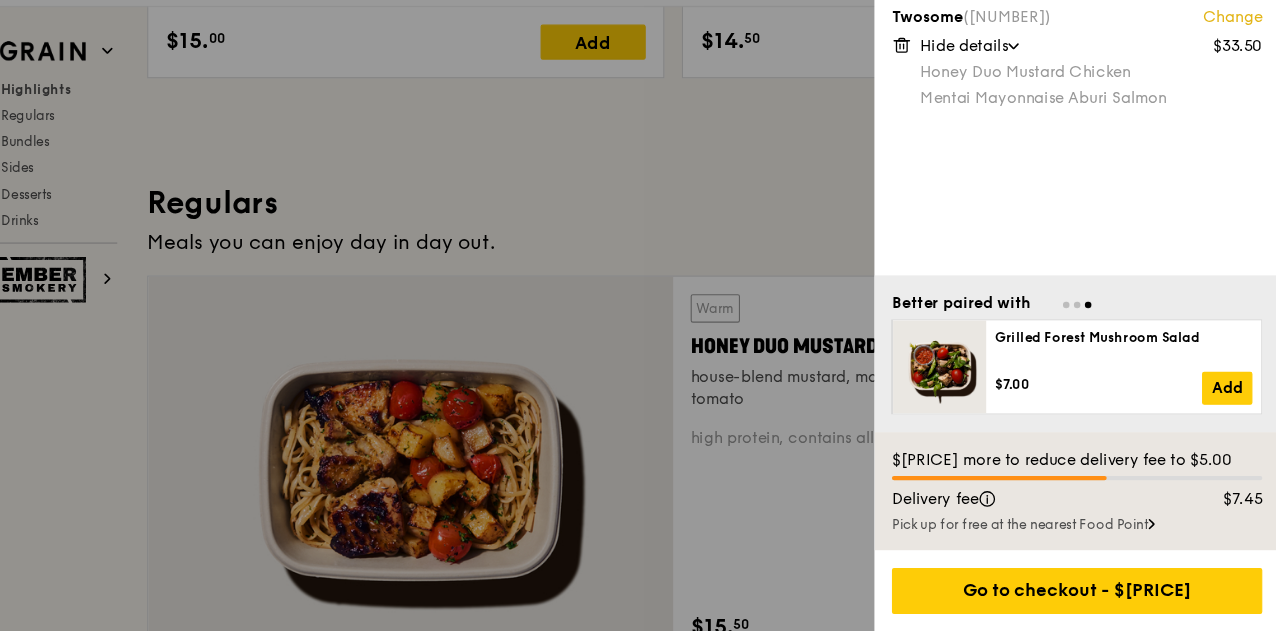 click on "Pick up for free at the nearest Food Point" at bounding box center [1091, 533] 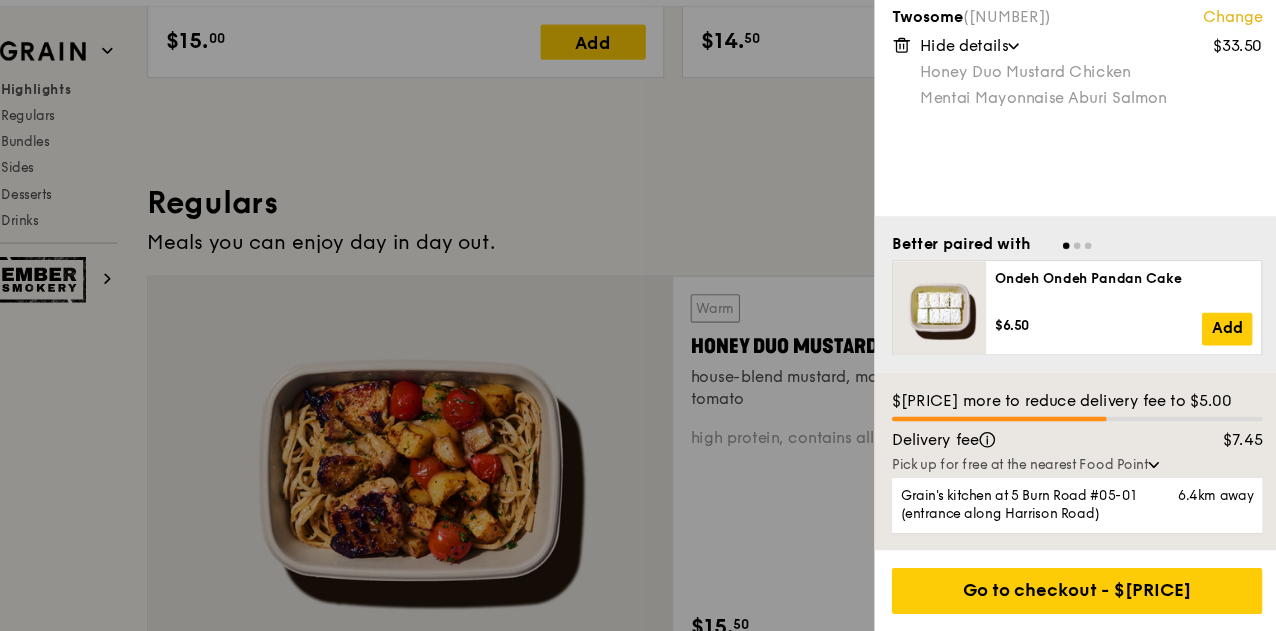 click at bounding box center [638, 315] 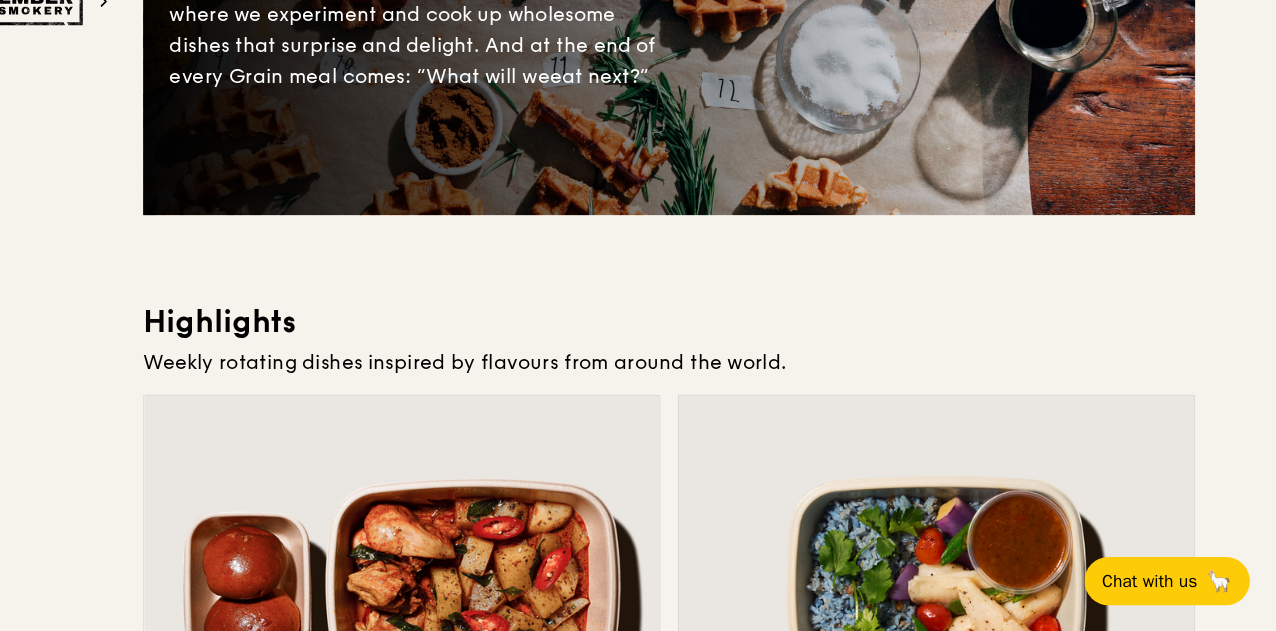 scroll, scrollTop: 0, scrollLeft: 0, axis: both 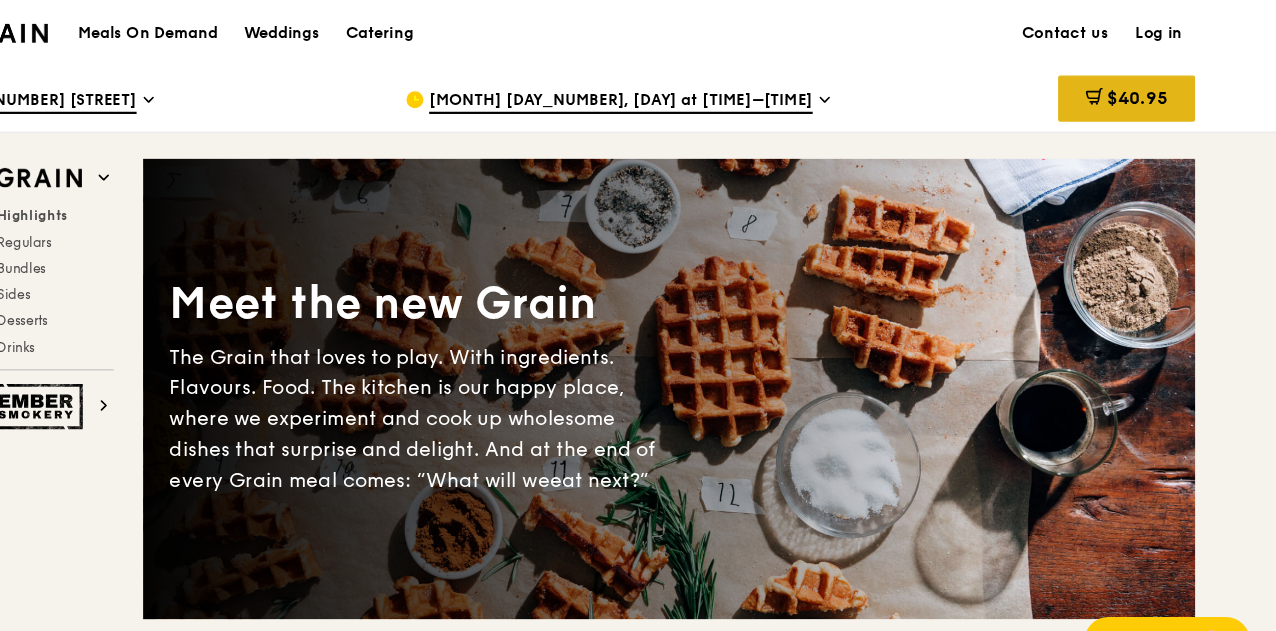 click on "$40.95" at bounding box center [1149, 89] 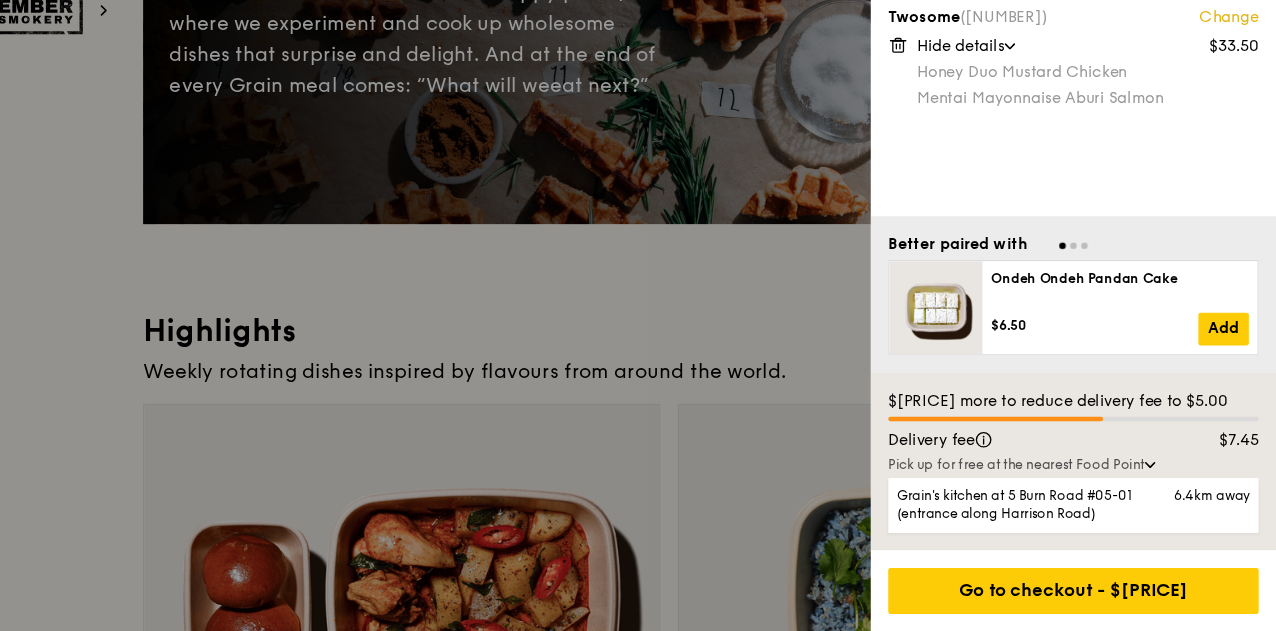 scroll, scrollTop: 317, scrollLeft: 0, axis: vertical 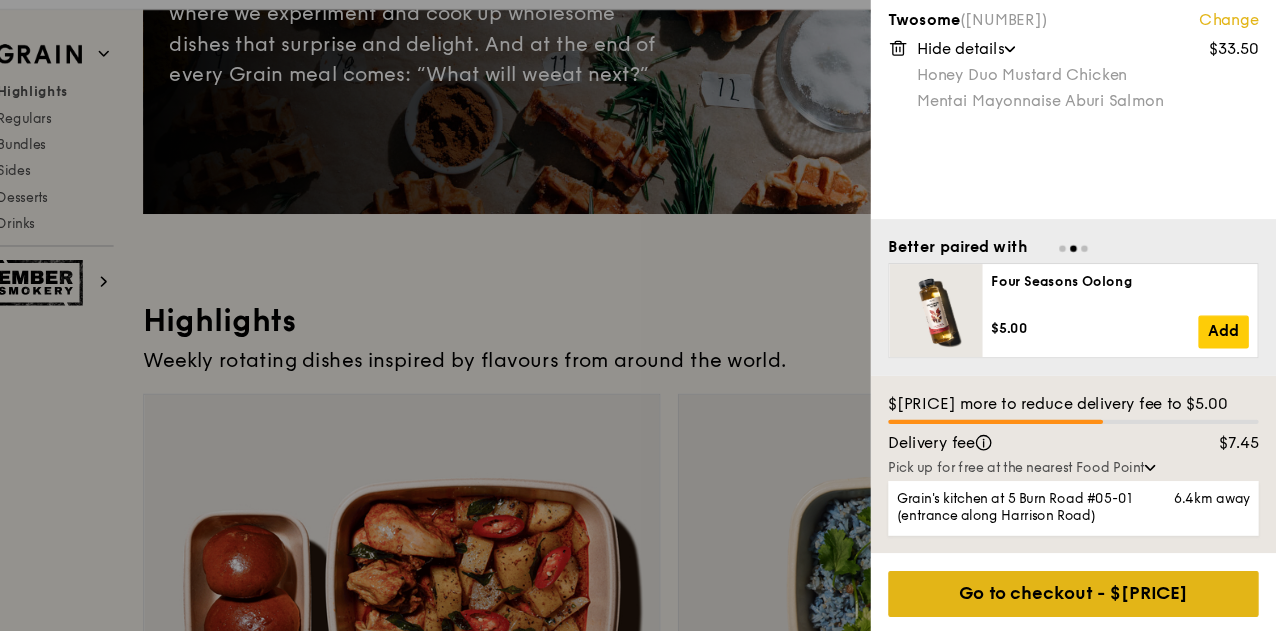 click on "Go to checkout - $40.95" at bounding box center [1091, 594] 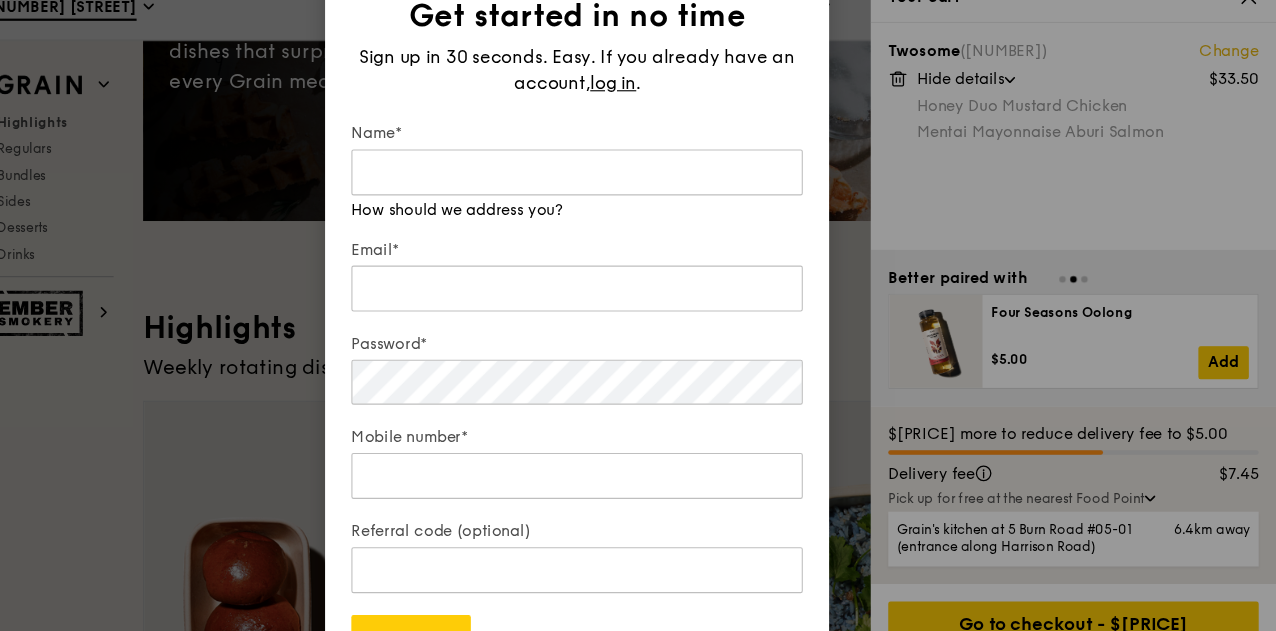scroll, scrollTop: 338, scrollLeft: 0, axis: vertical 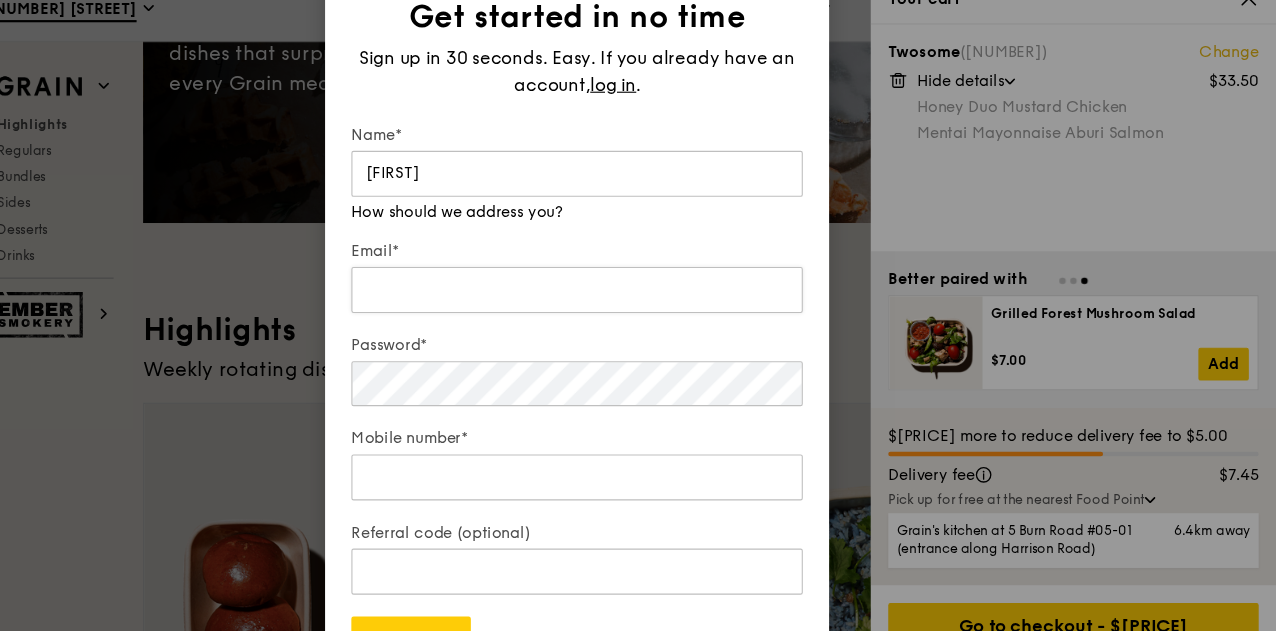 type on "Rui" 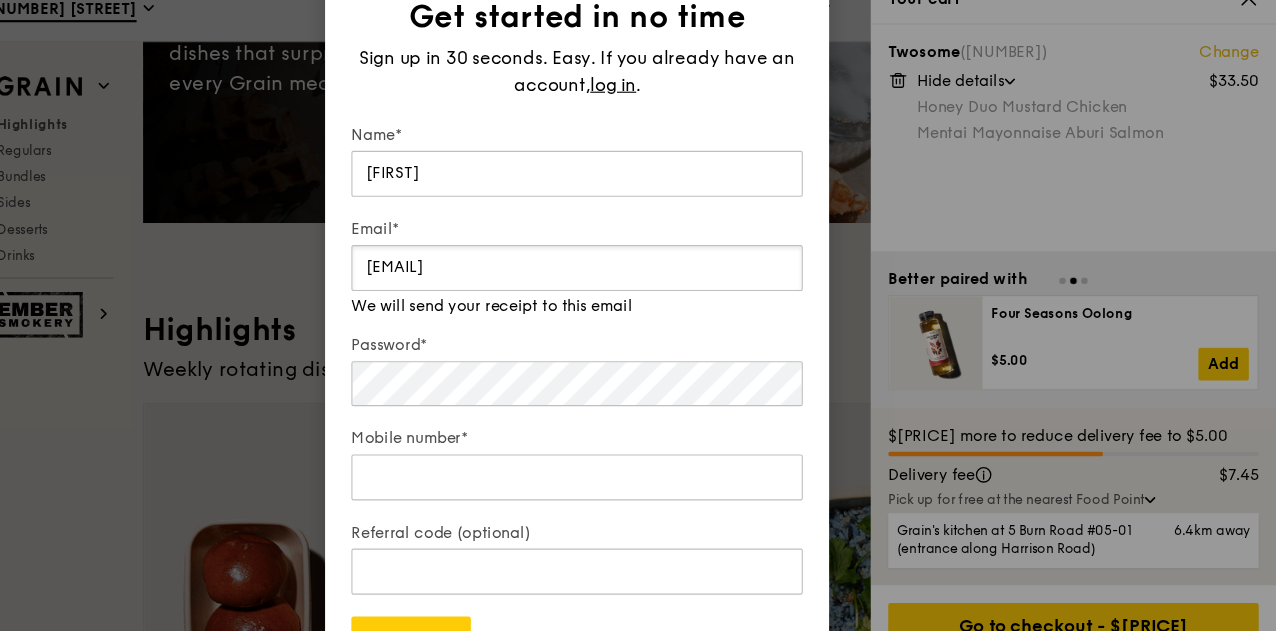 type on "ruichel01@gmail.com" 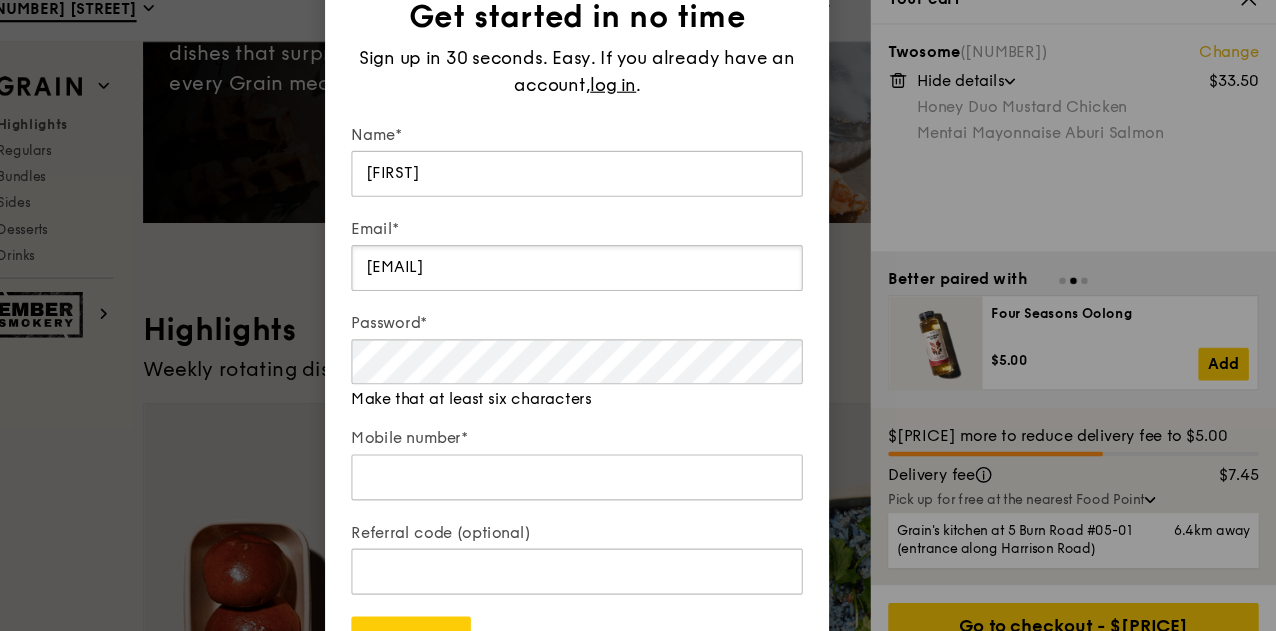 click on "ruichel01@gmail.com" at bounding box center (638, 267) 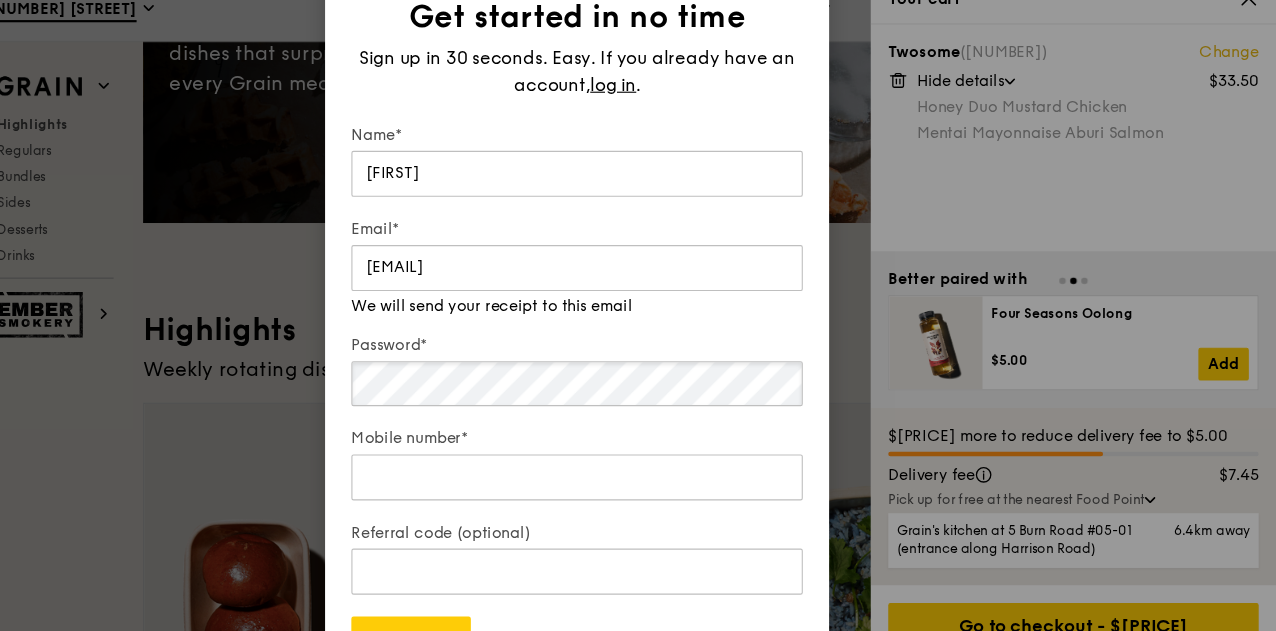 click on "Password*" at bounding box center [638, 362] 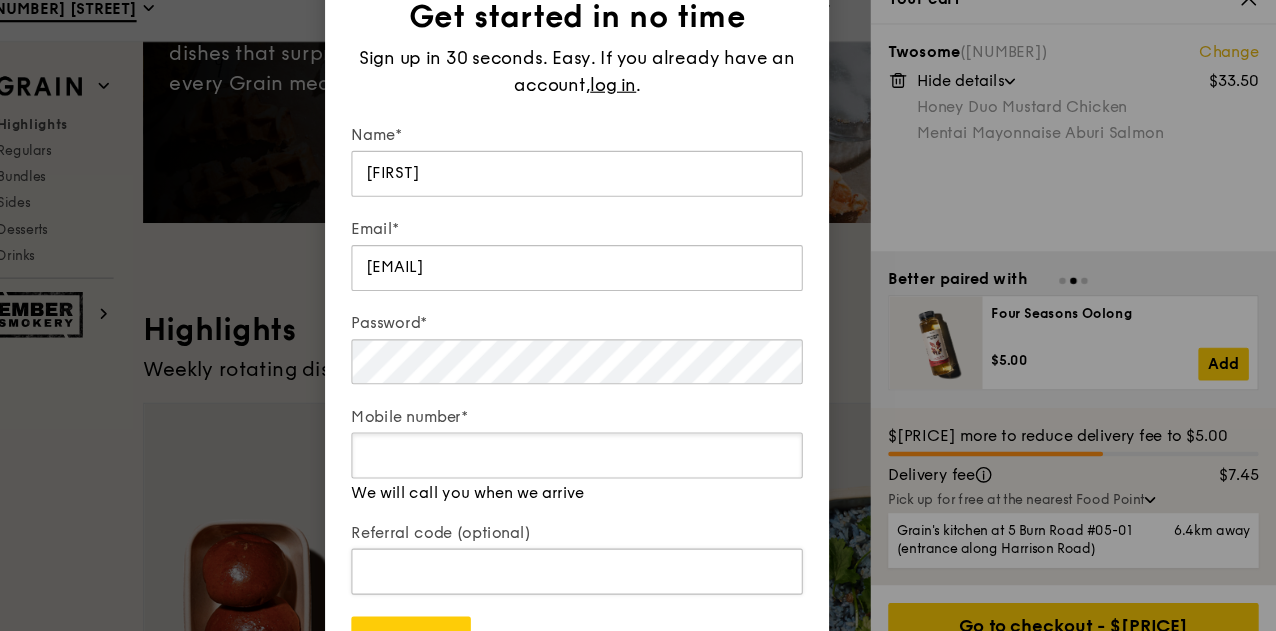 type on "97347963" 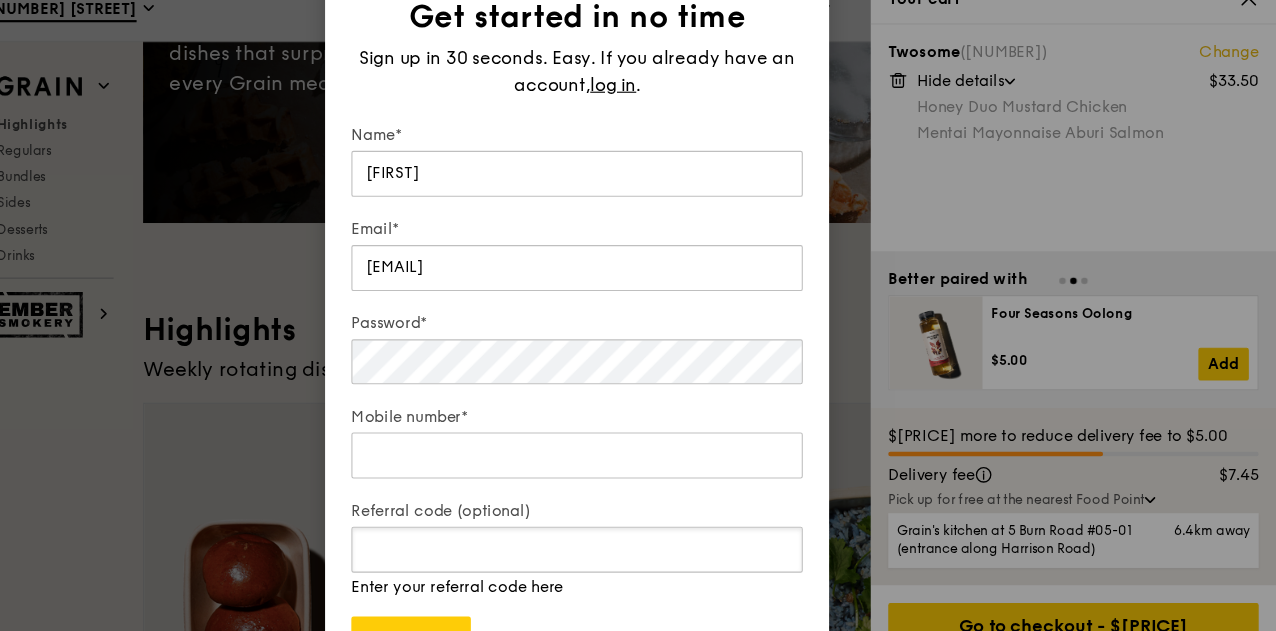 click on "Referral code (optional)" at bounding box center (638, 524) 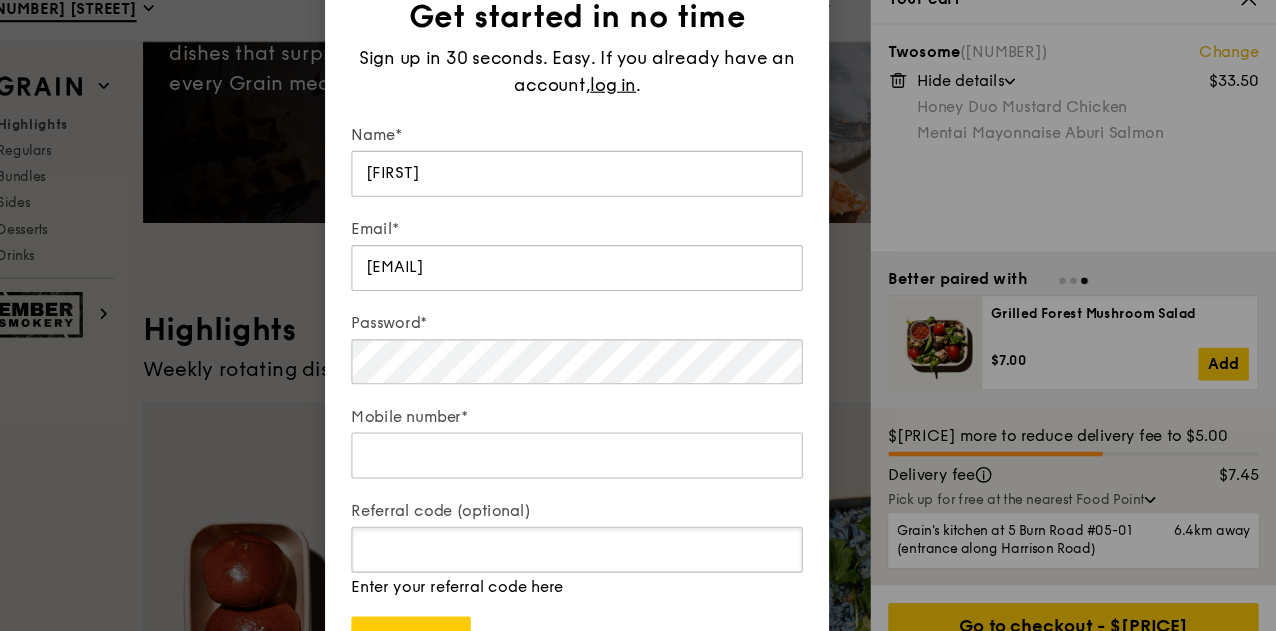 paste on "0105WEDDING-RUI" 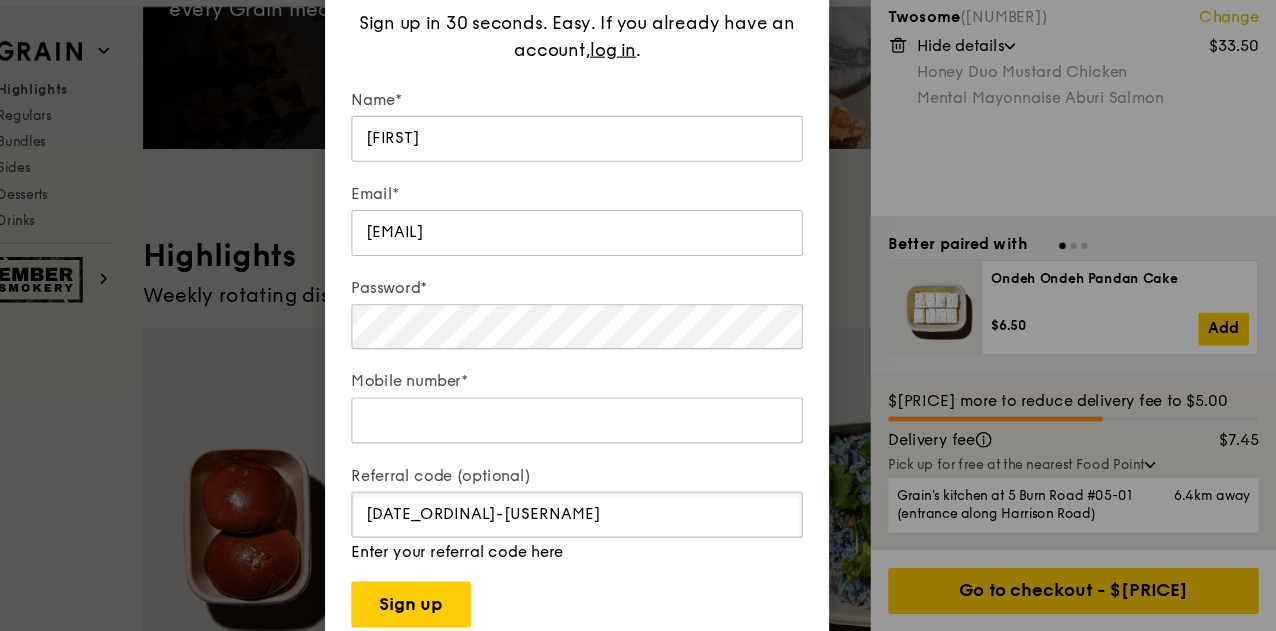 scroll, scrollTop: 373, scrollLeft: 0, axis: vertical 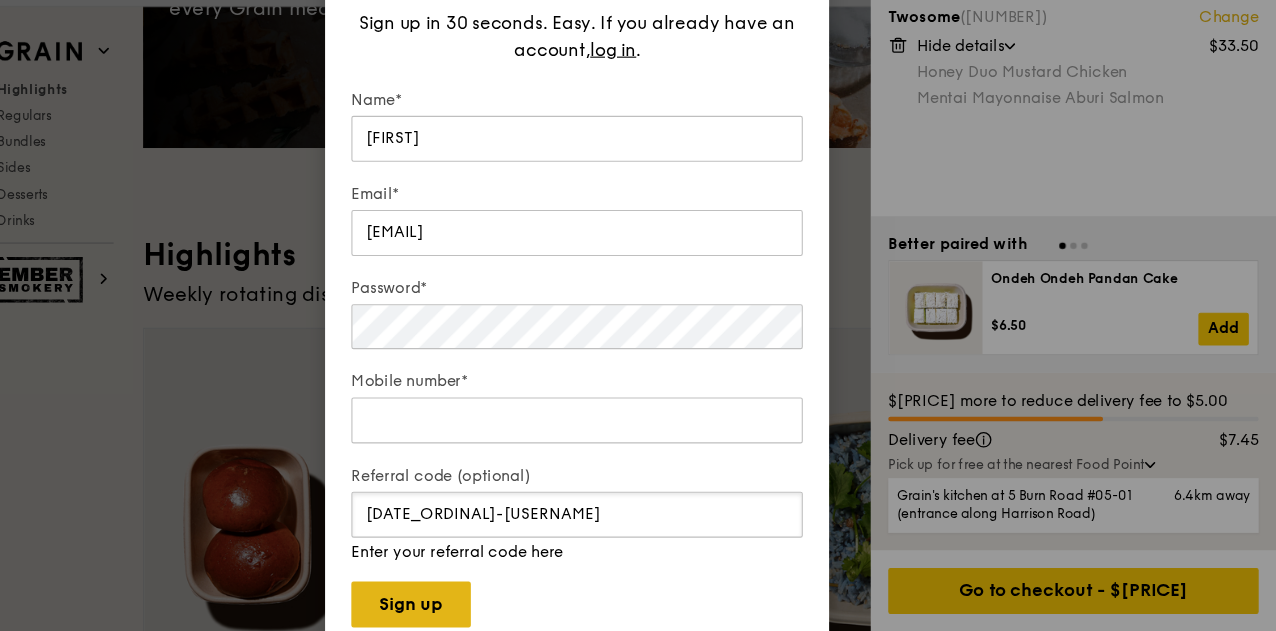type on "0105WEDDING-RUI" 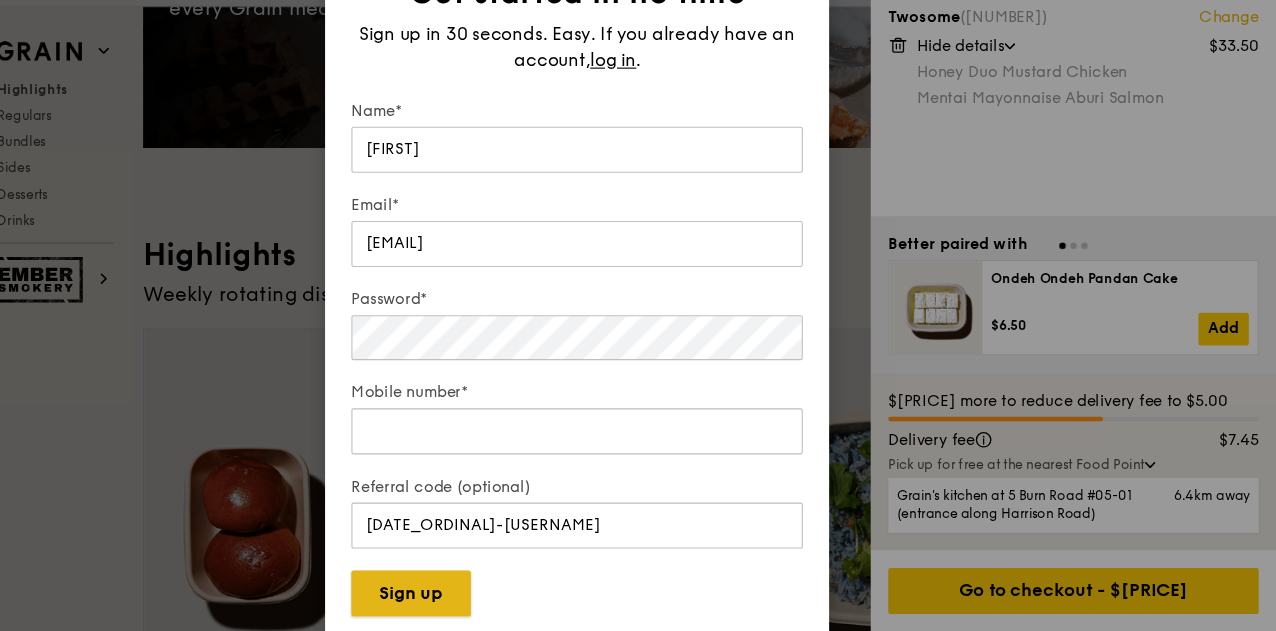 click on "Sign up" at bounding box center (486, 596) 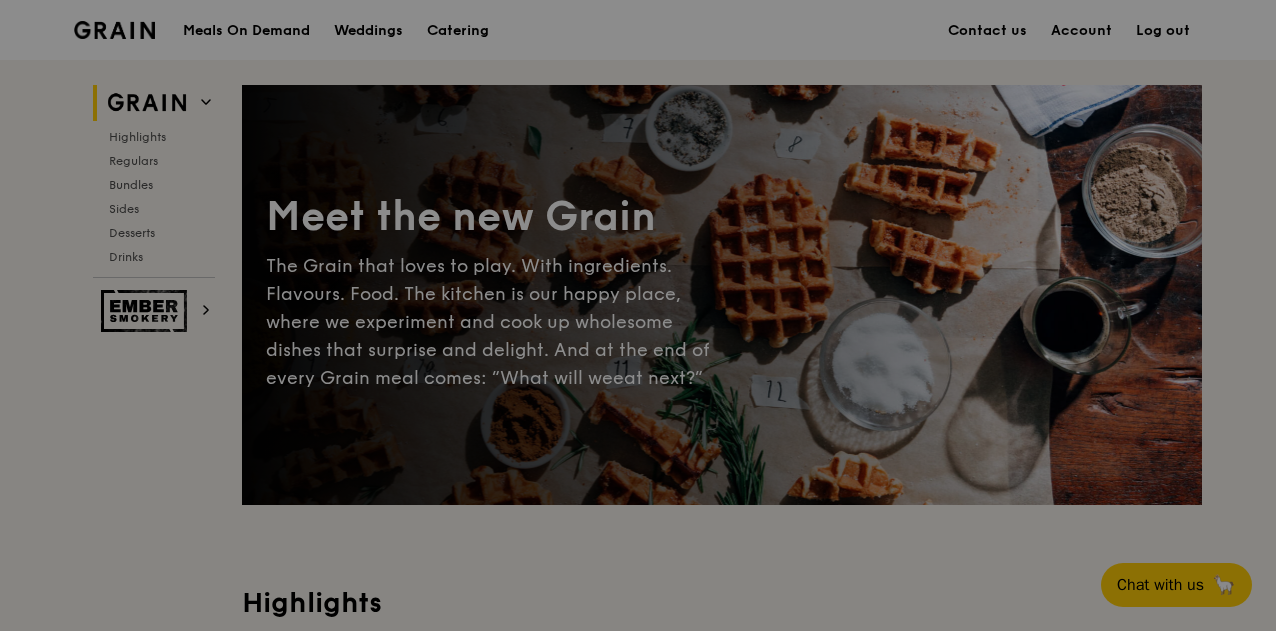 scroll, scrollTop: 0, scrollLeft: 0, axis: both 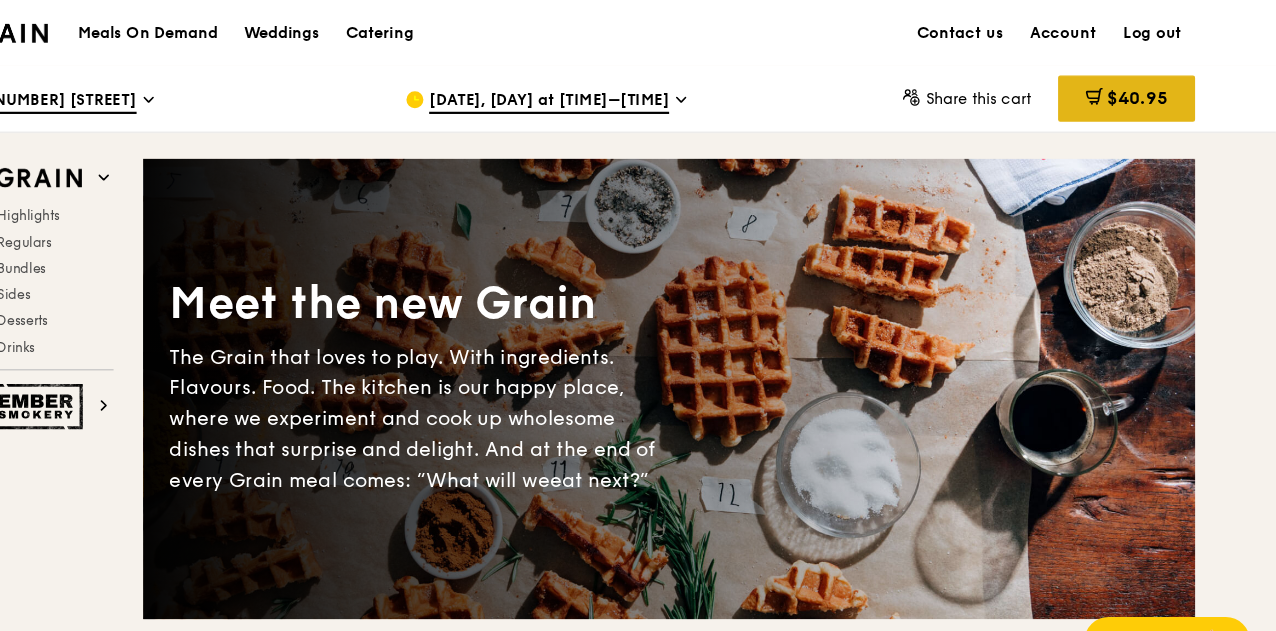 click on "$40.95" at bounding box center (1139, 90) 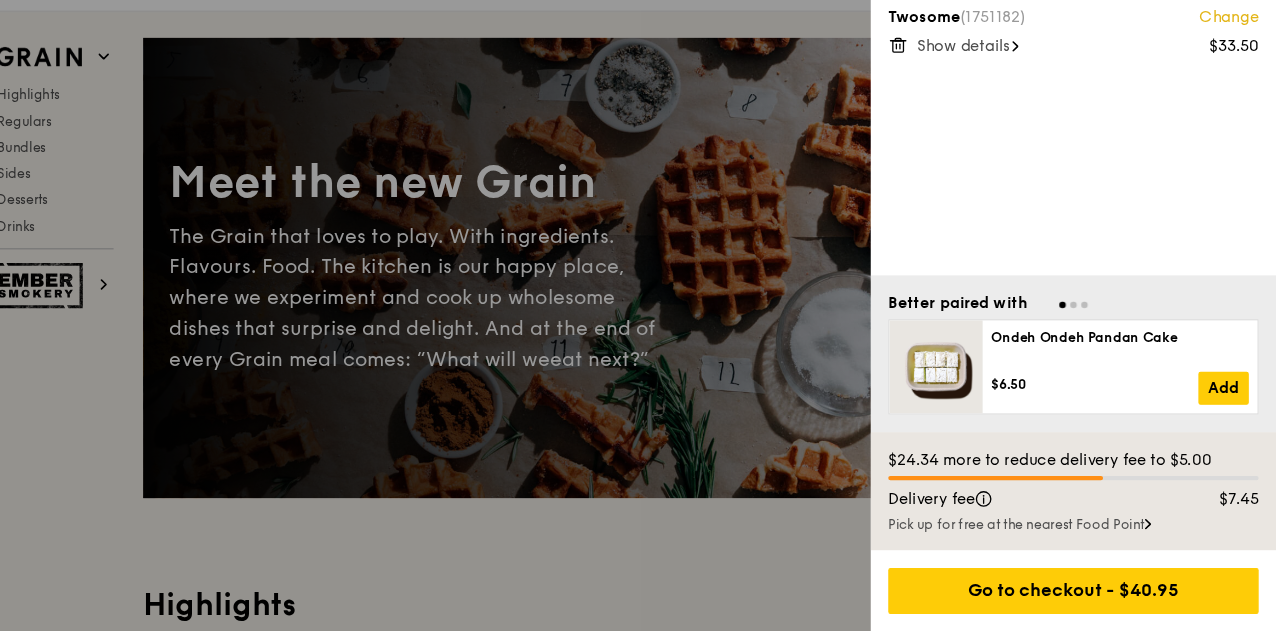 scroll, scrollTop: 63, scrollLeft: 0, axis: vertical 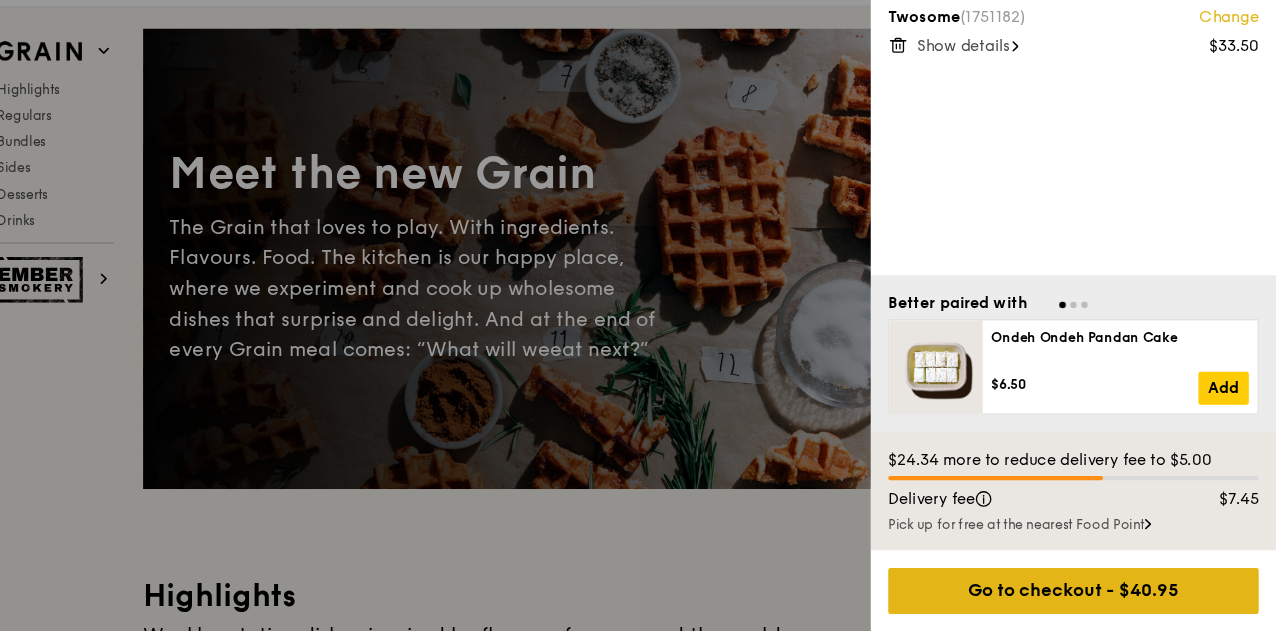 click on "Go to checkout - $40.95" at bounding box center [1091, 594] 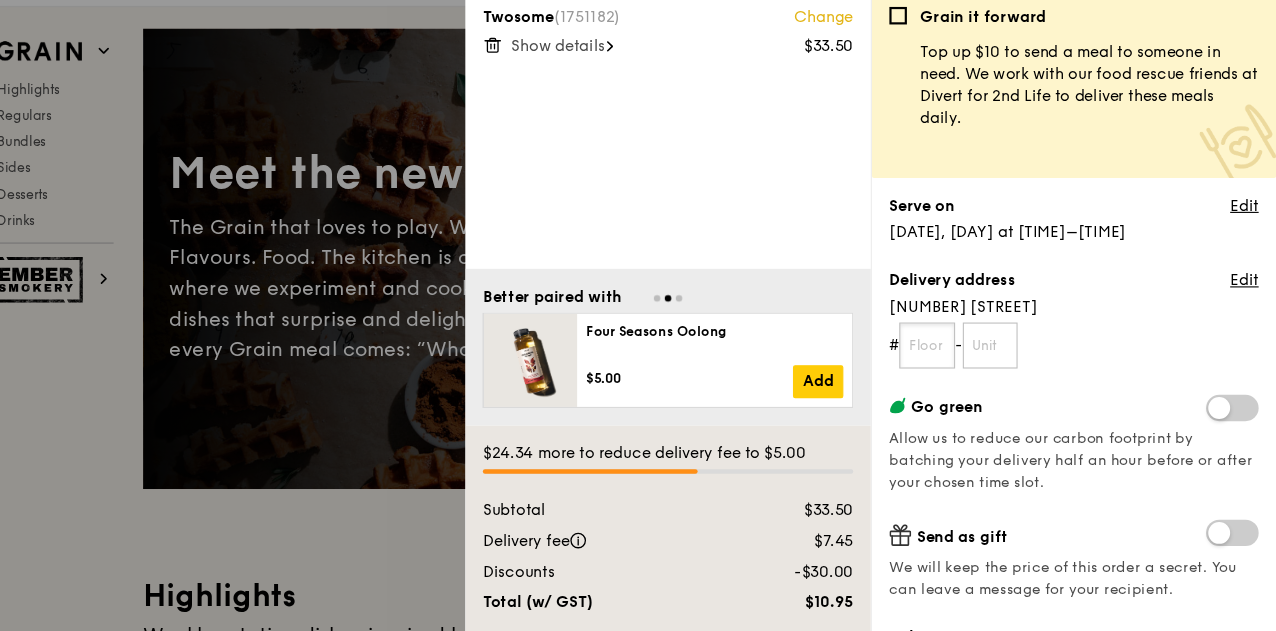 click at bounding box center (957, 370) 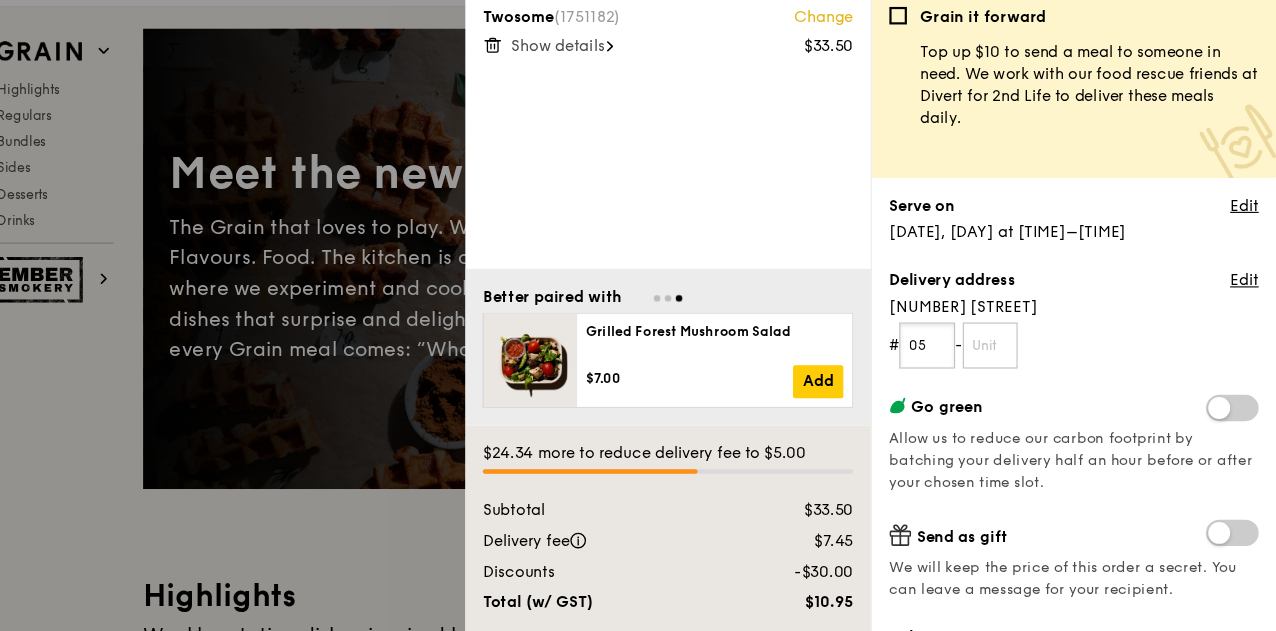 type on "05" 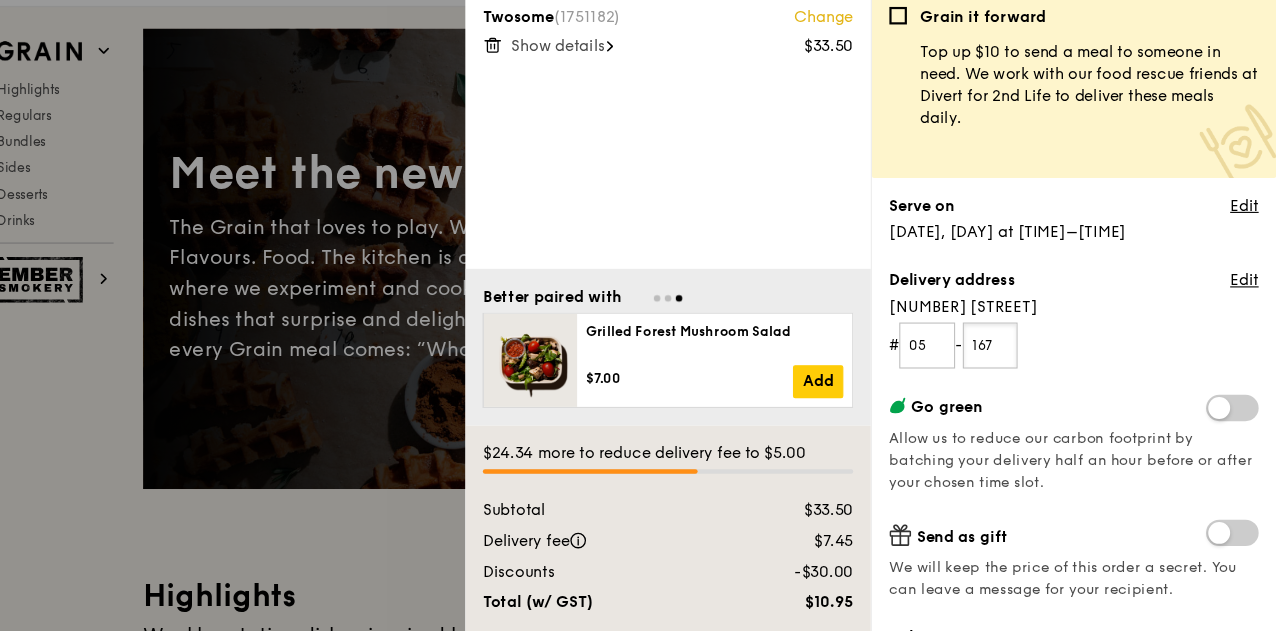type on "167" 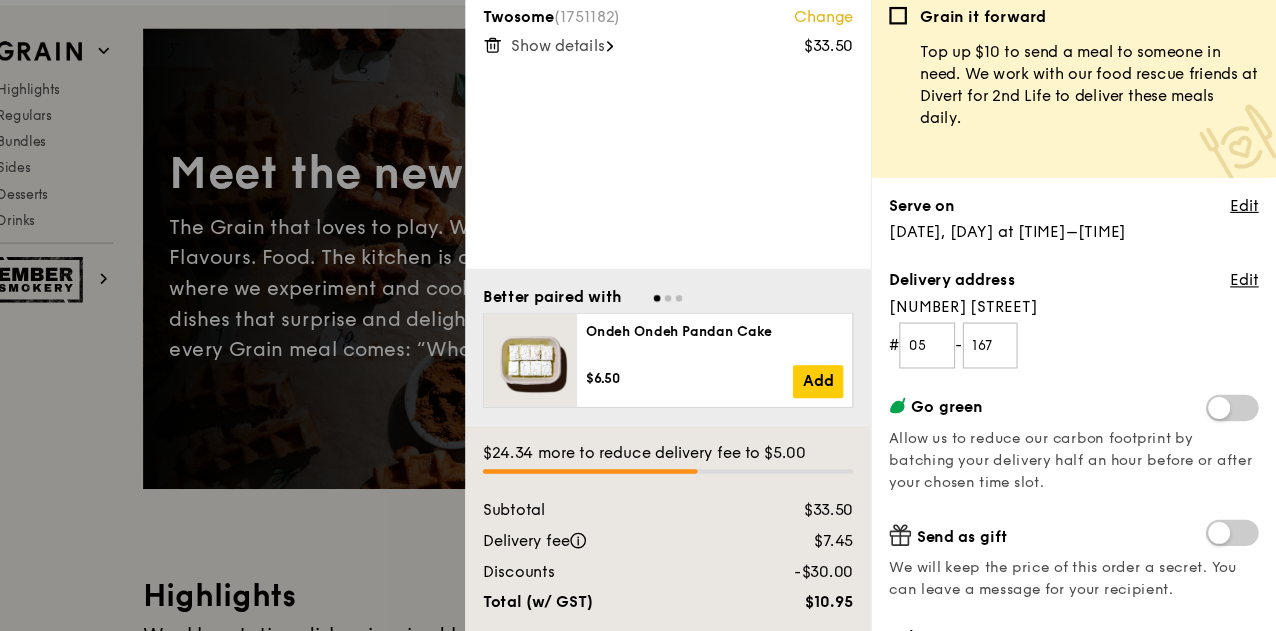 click on "#
05
-
167" at bounding box center (1091, 370) 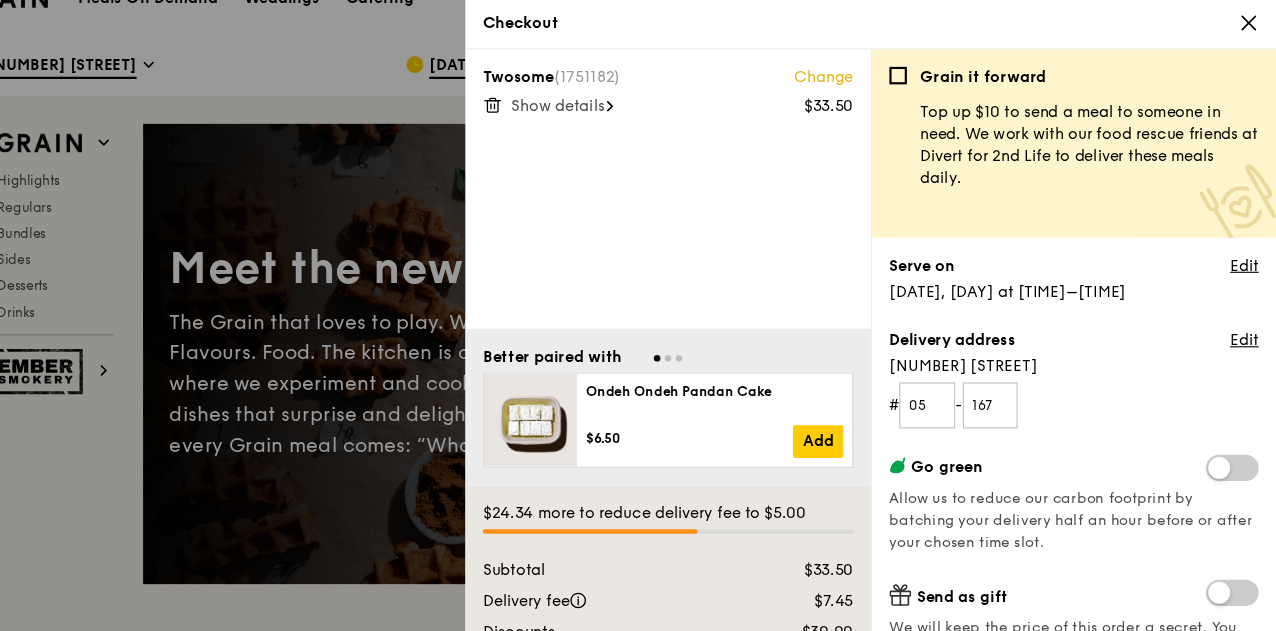 scroll, scrollTop: 18, scrollLeft: 0, axis: vertical 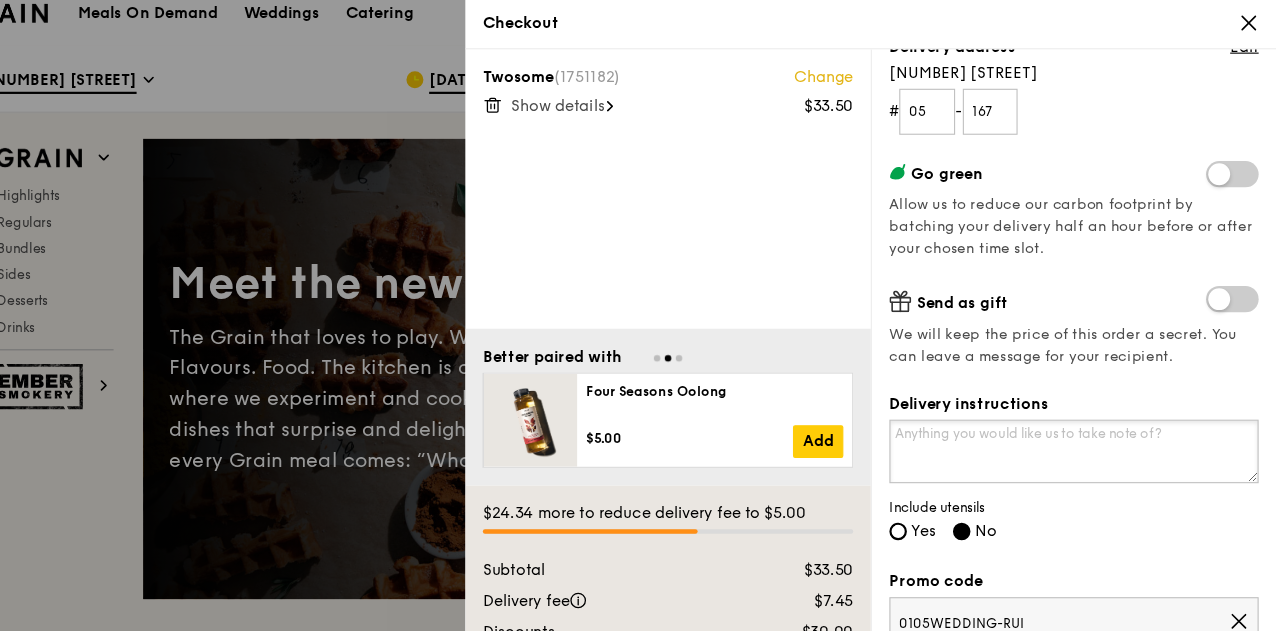 click on "Delivery instructions" at bounding box center (1091, 412) 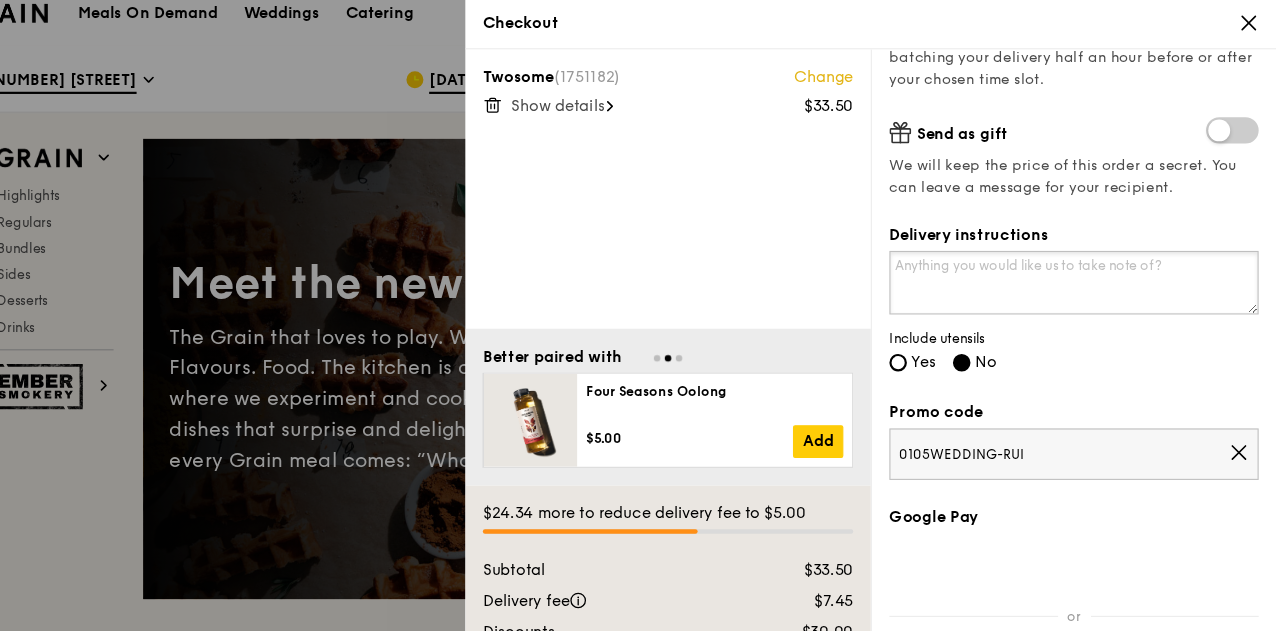 scroll, scrollTop: 423, scrollLeft: 0, axis: vertical 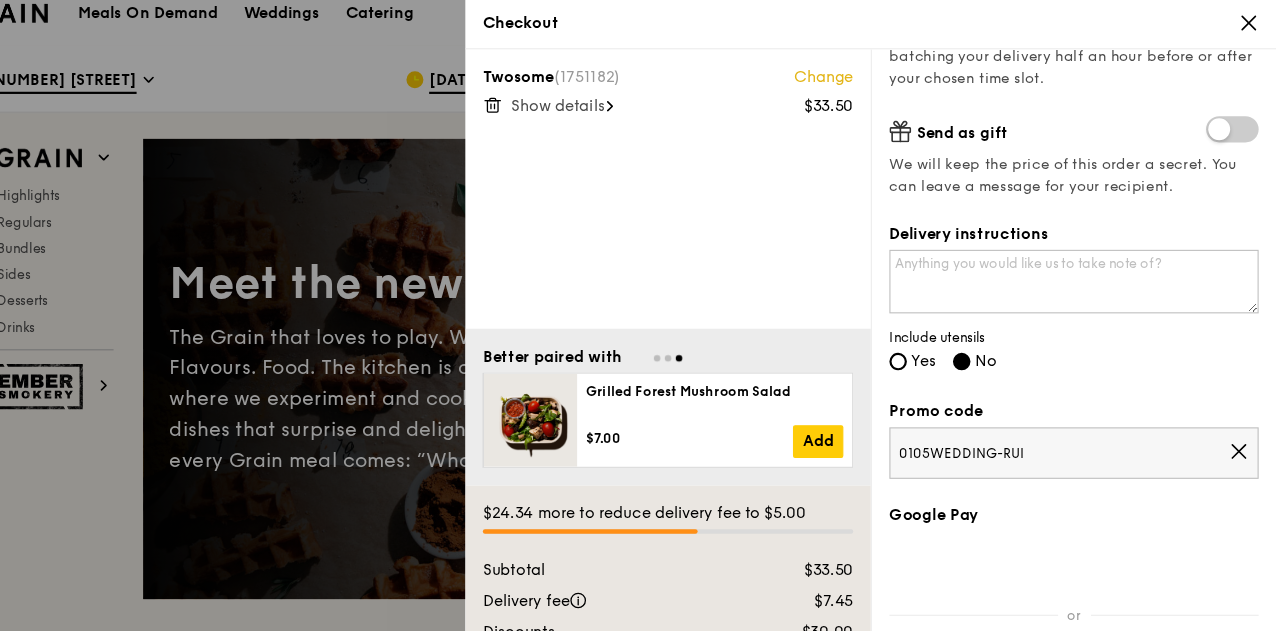 click on "0105WEDDING-RUI" at bounding box center (1082, 414) 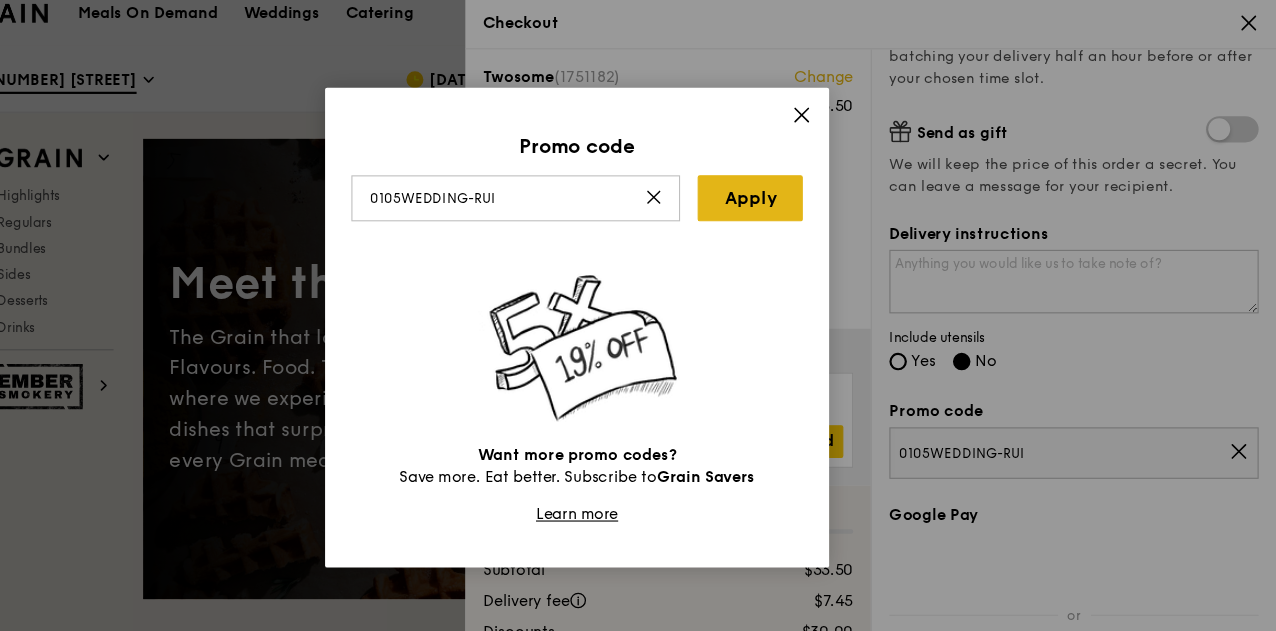 click on "Apply" at bounding box center (796, 181) 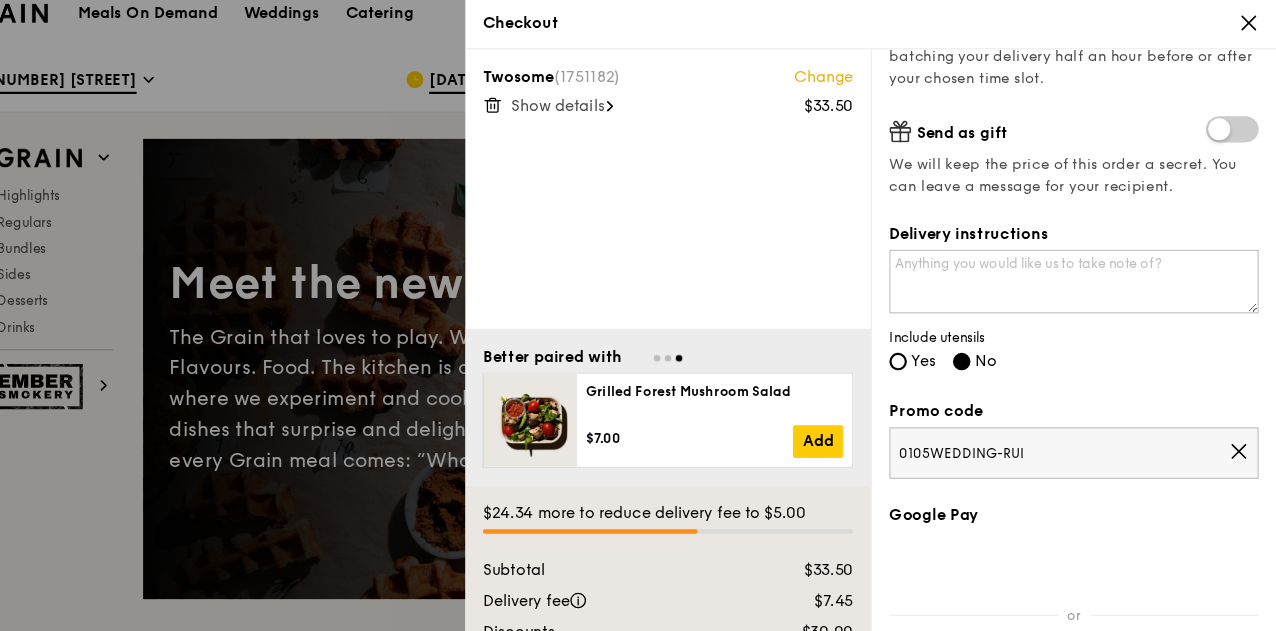 scroll, scrollTop: 544, scrollLeft: 0, axis: vertical 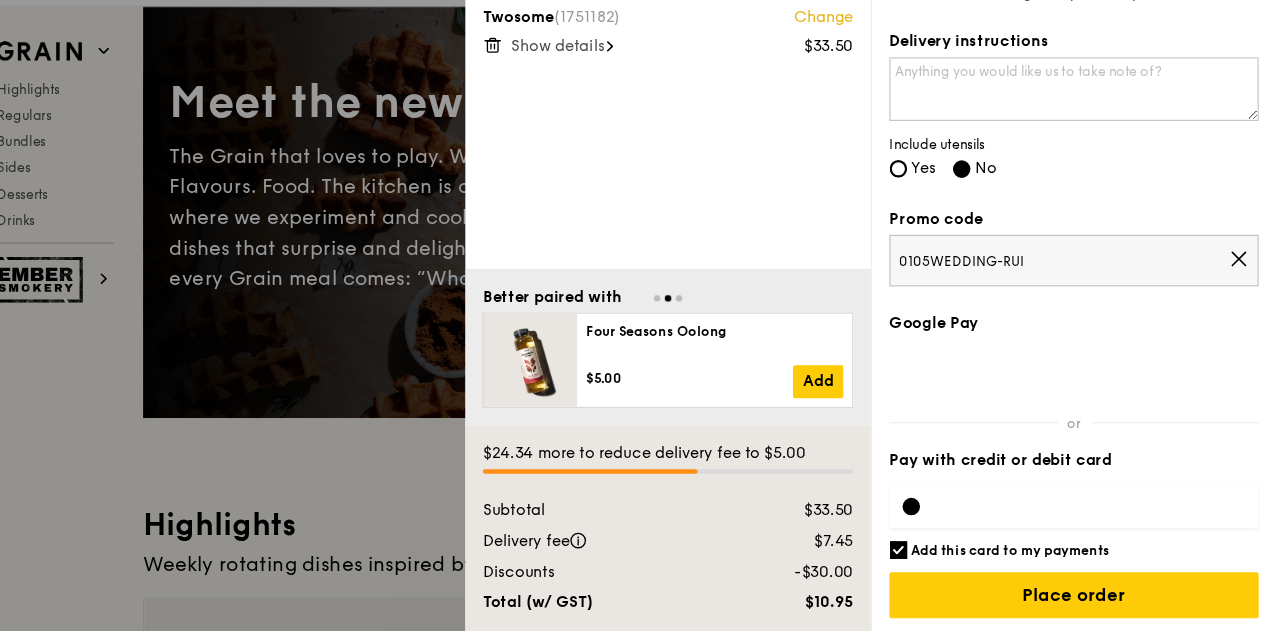 click at bounding box center (943, 517) 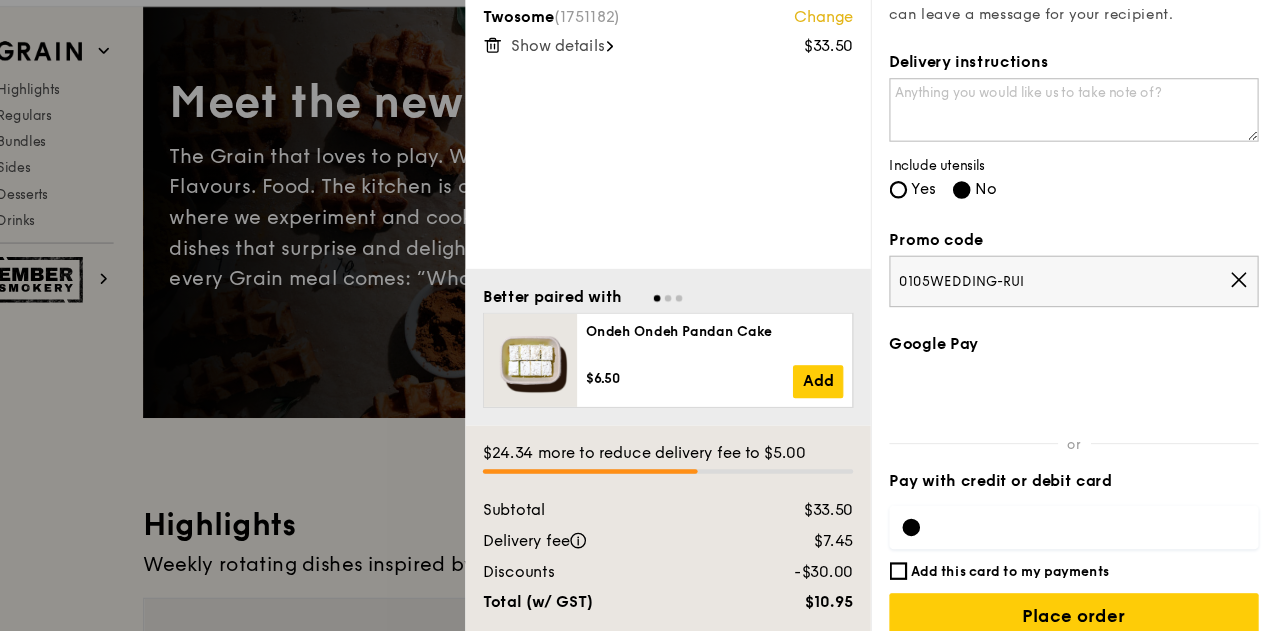 scroll, scrollTop: 544, scrollLeft: 0, axis: vertical 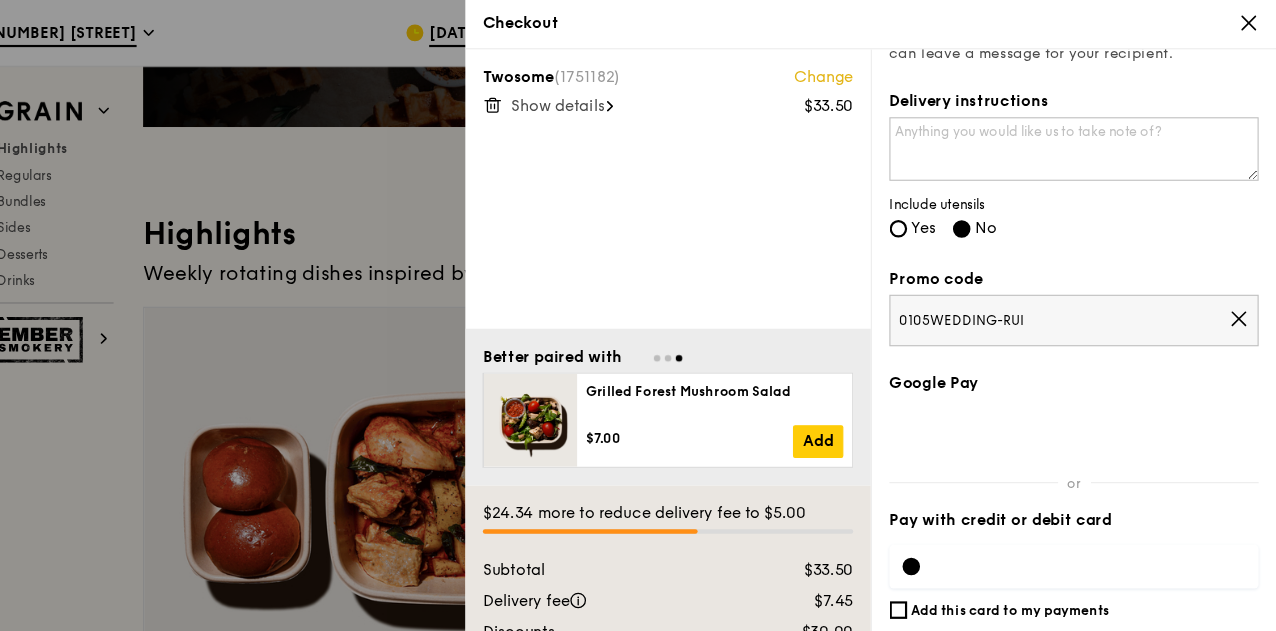 click on "Show details" at bounding box center (620, 96) 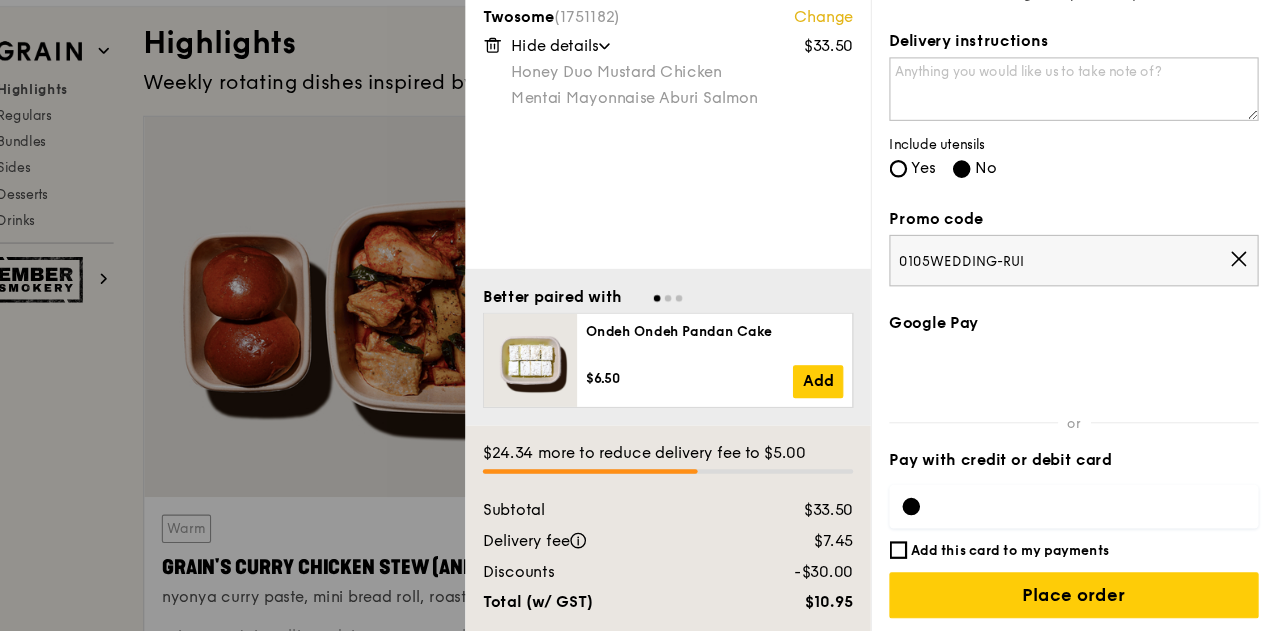 scroll, scrollTop: 570, scrollLeft: 0, axis: vertical 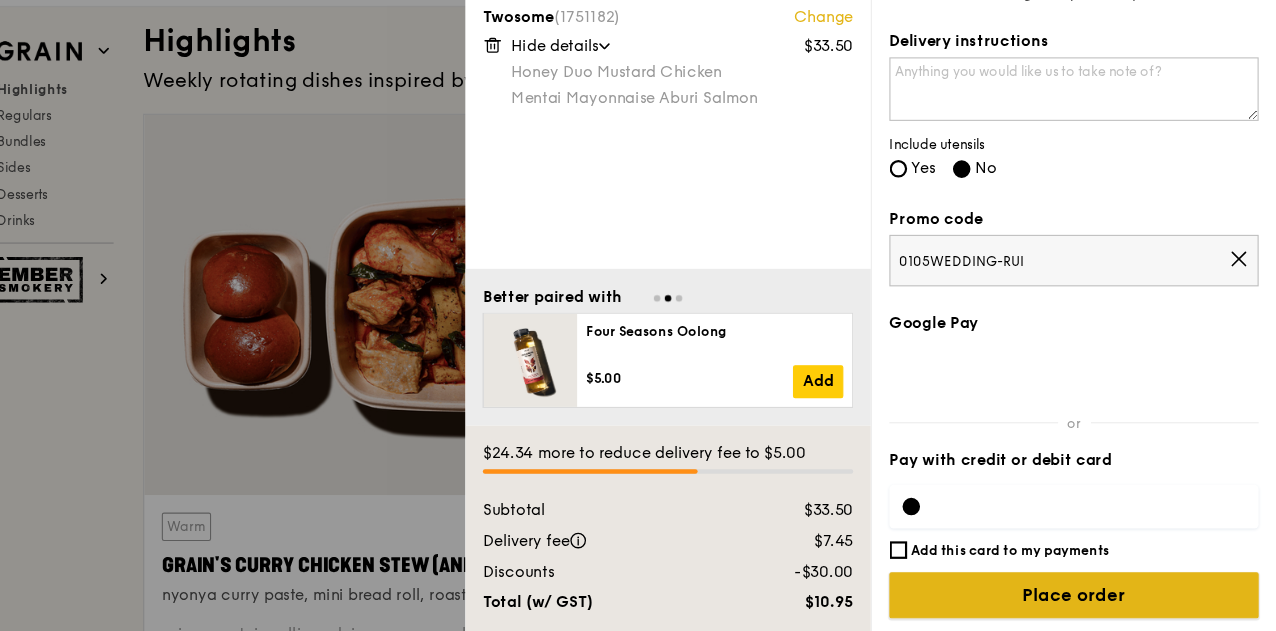 click on "Place order" at bounding box center [1091, 598] 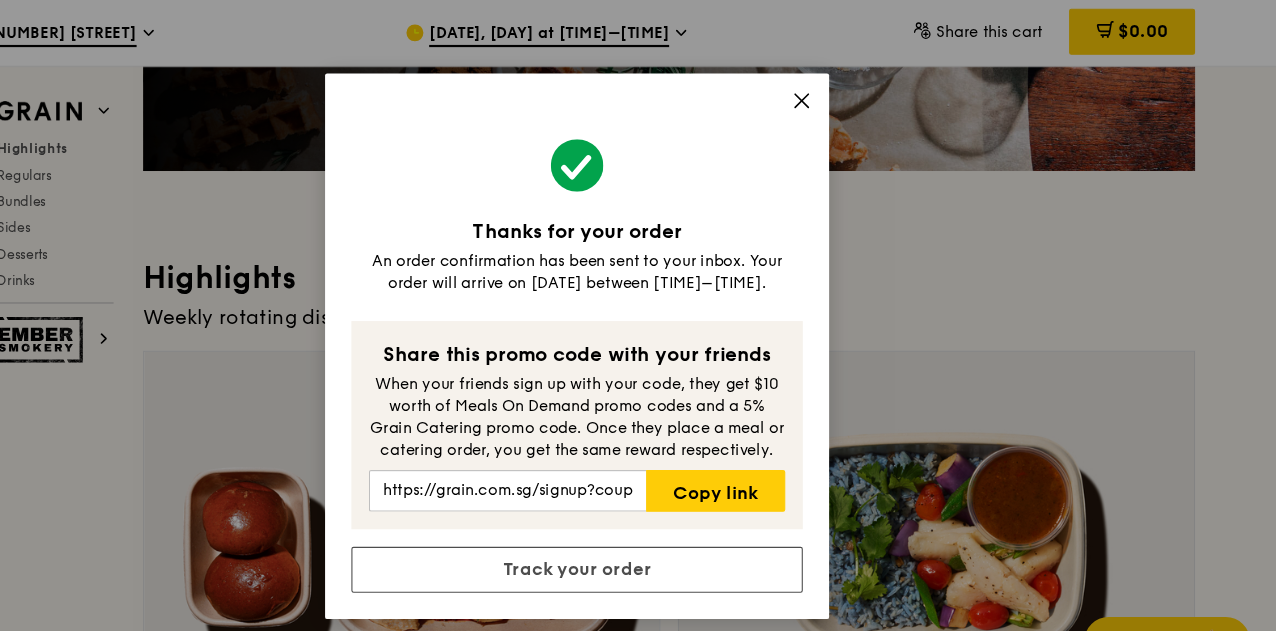 scroll, scrollTop: 548, scrollLeft: 0, axis: vertical 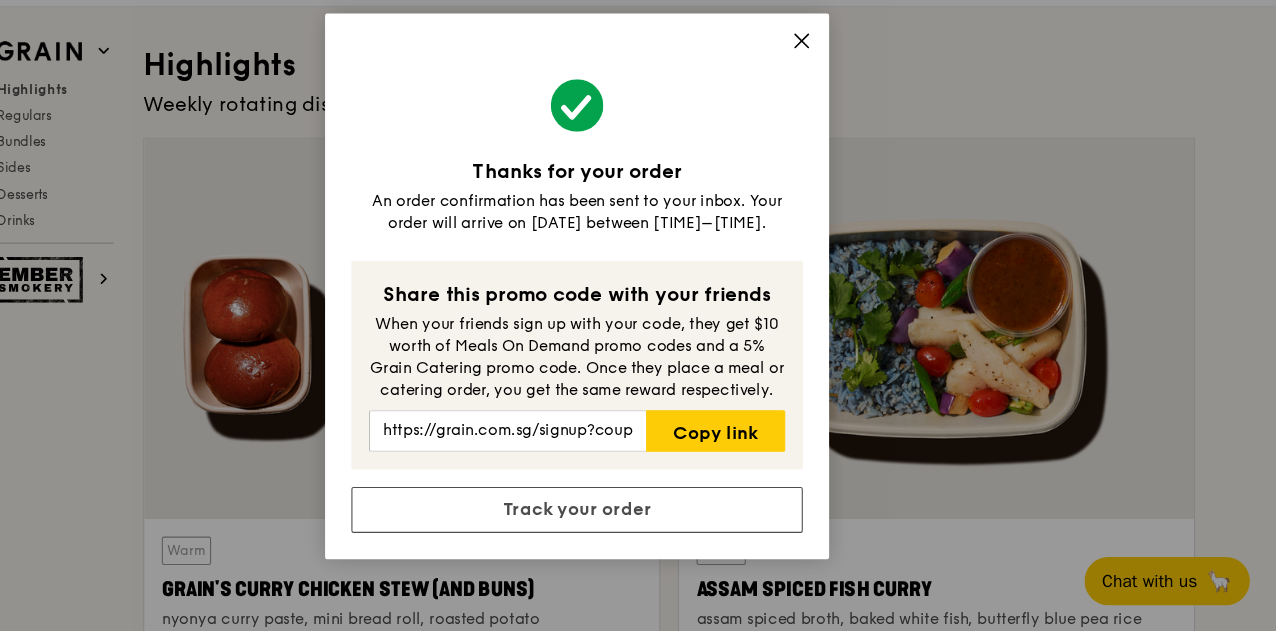 click 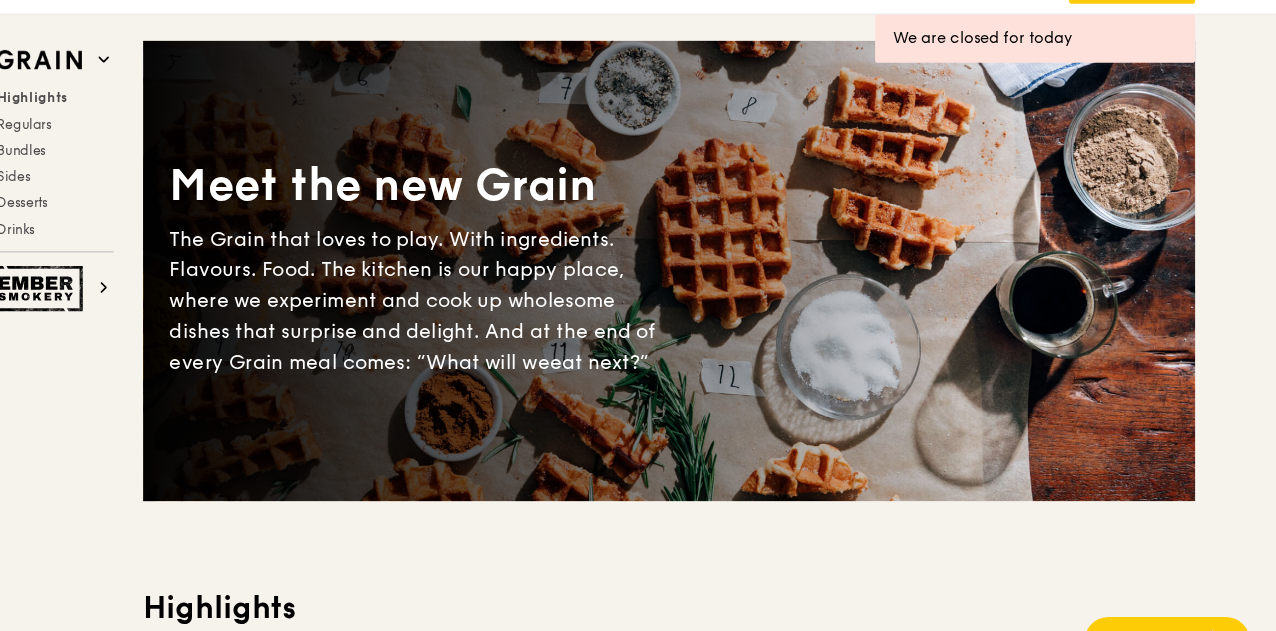 scroll, scrollTop: 0, scrollLeft: 0, axis: both 